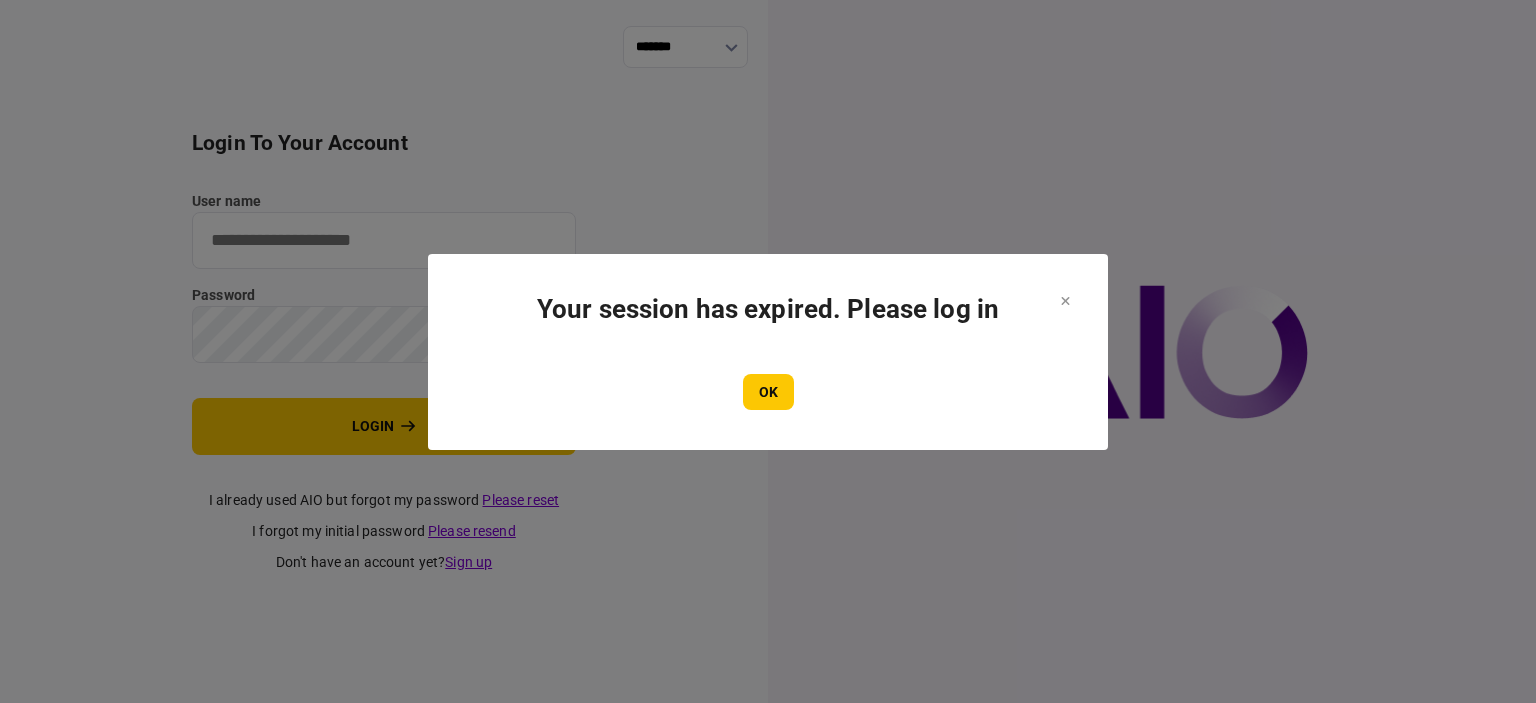 scroll, scrollTop: 0, scrollLeft: 0, axis: both 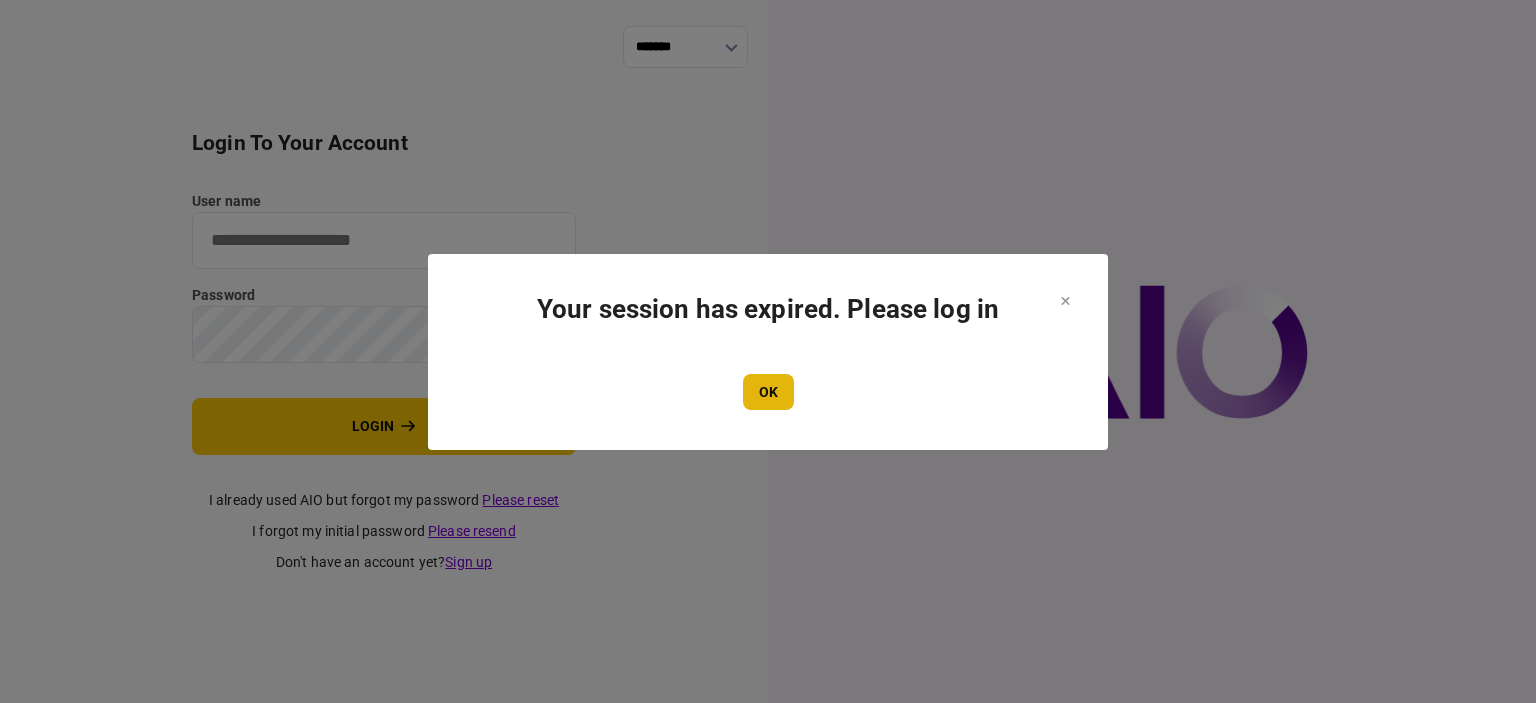 type on "****" 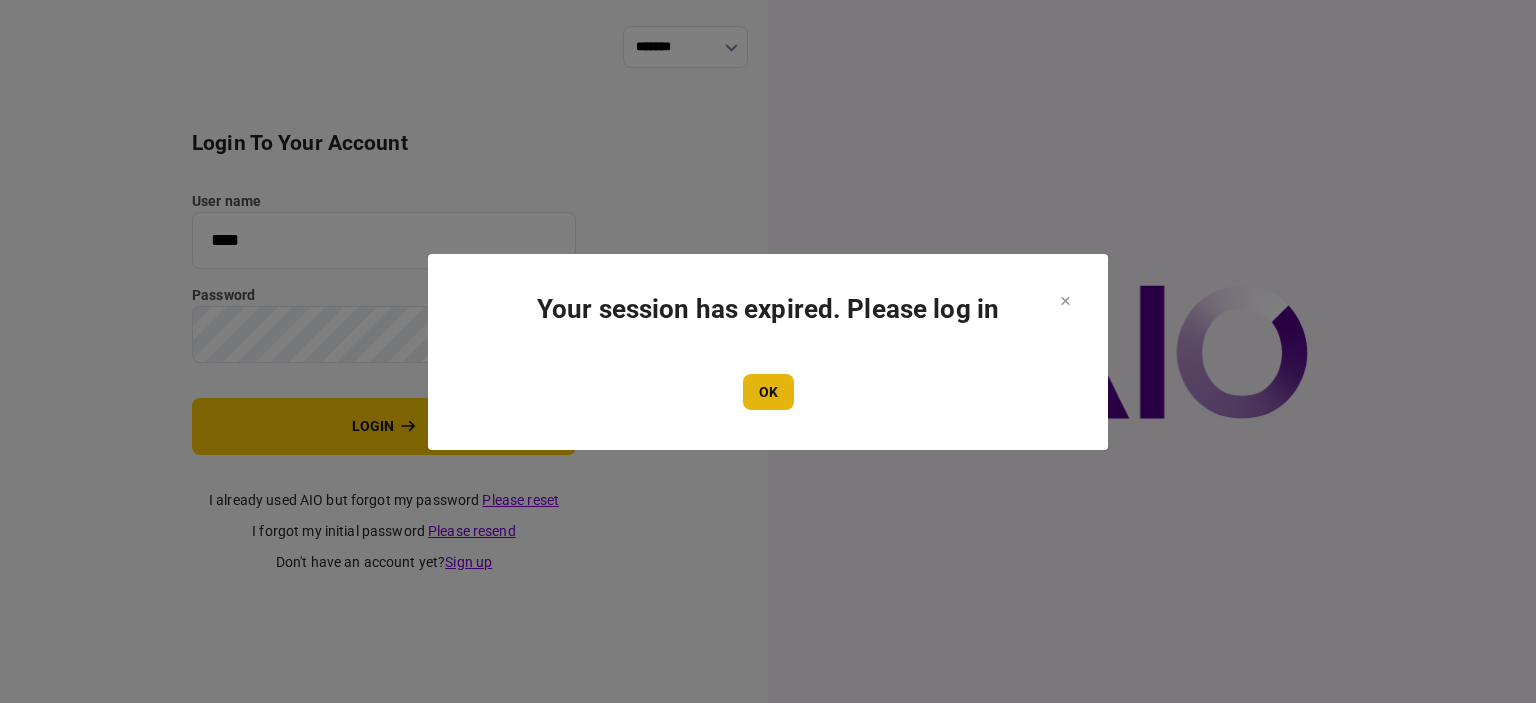 click on "OK" at bounding box center (768, 392) 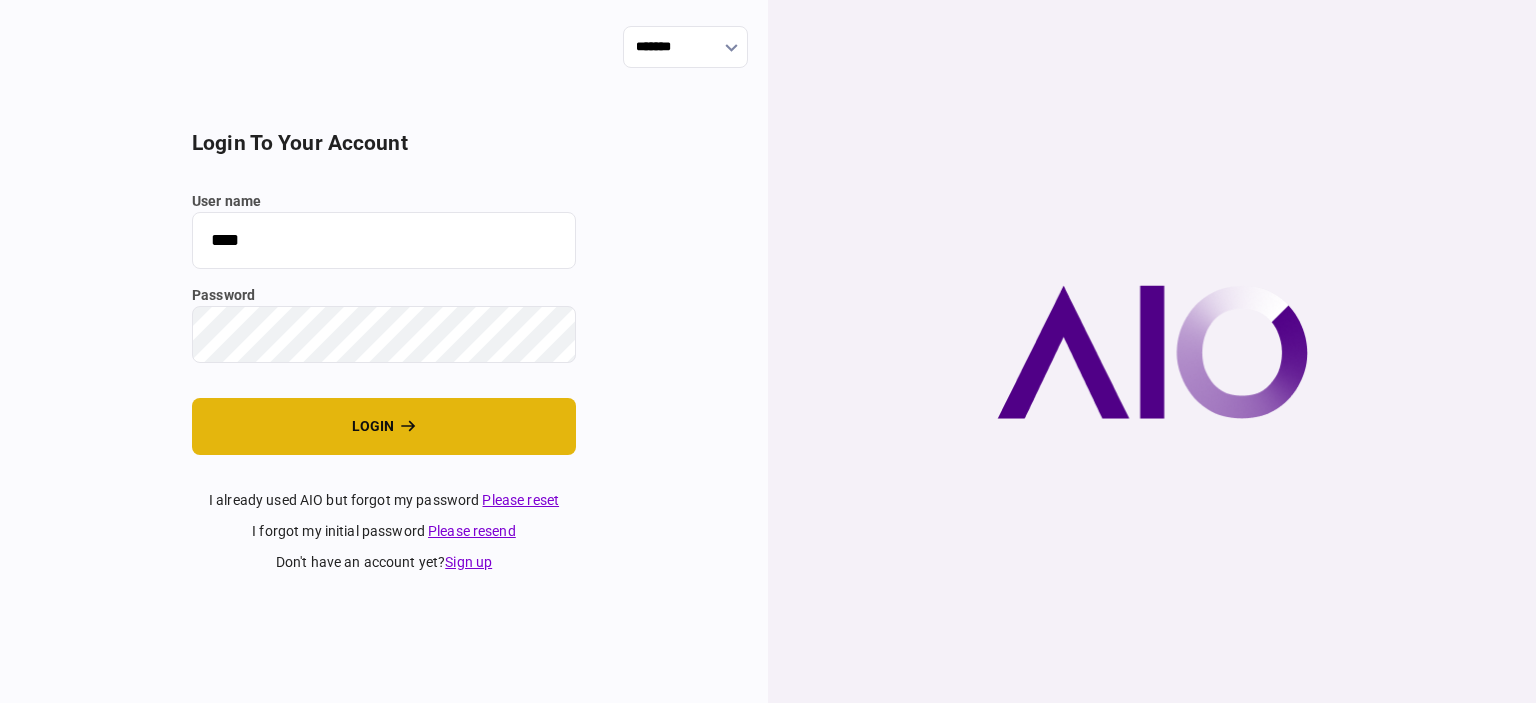 click on "login" at bounding box center [384, 426] 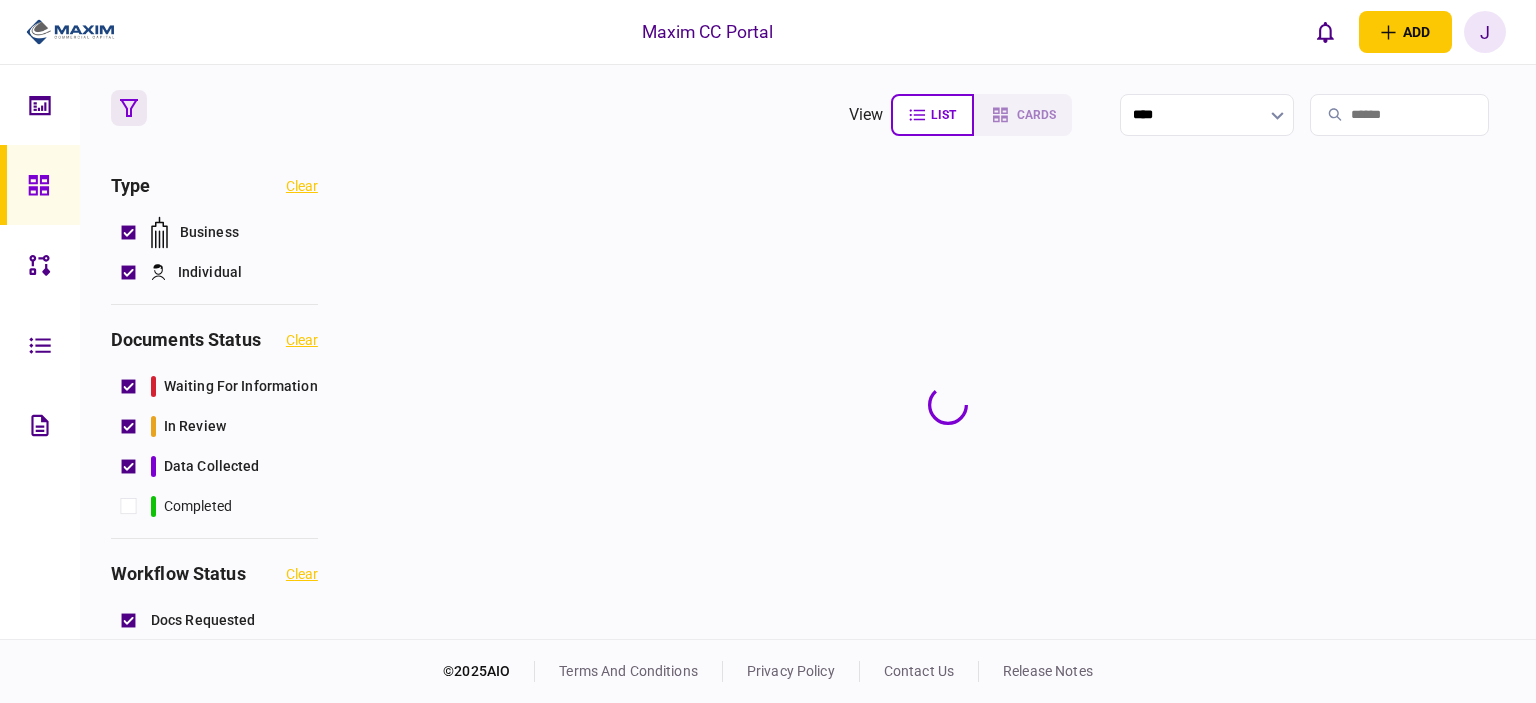 scroll, scrollTop: 0, scrollLeft: 0, axis: both 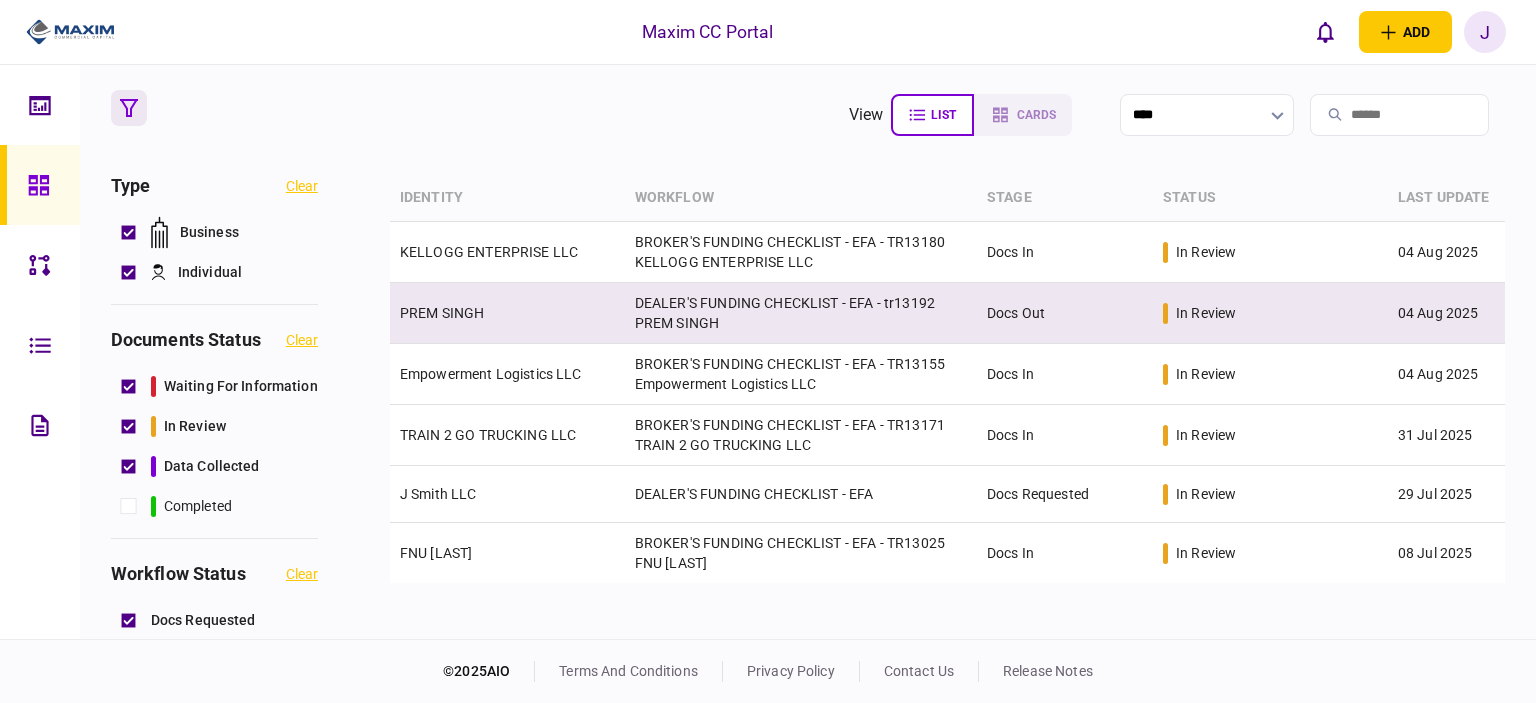 click on "PREM SINGH" at bounding box center [442, 313] 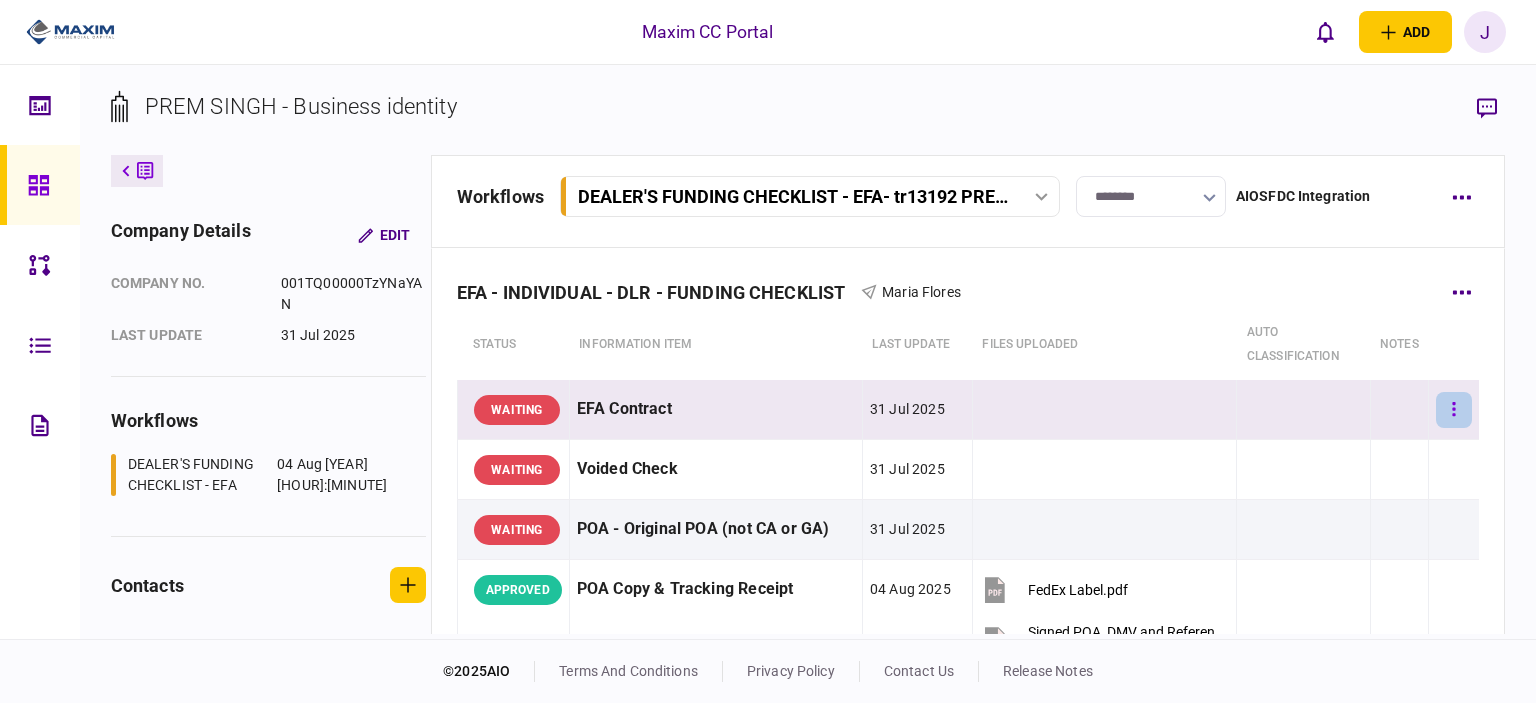 click at bounding box center [1454, 410] 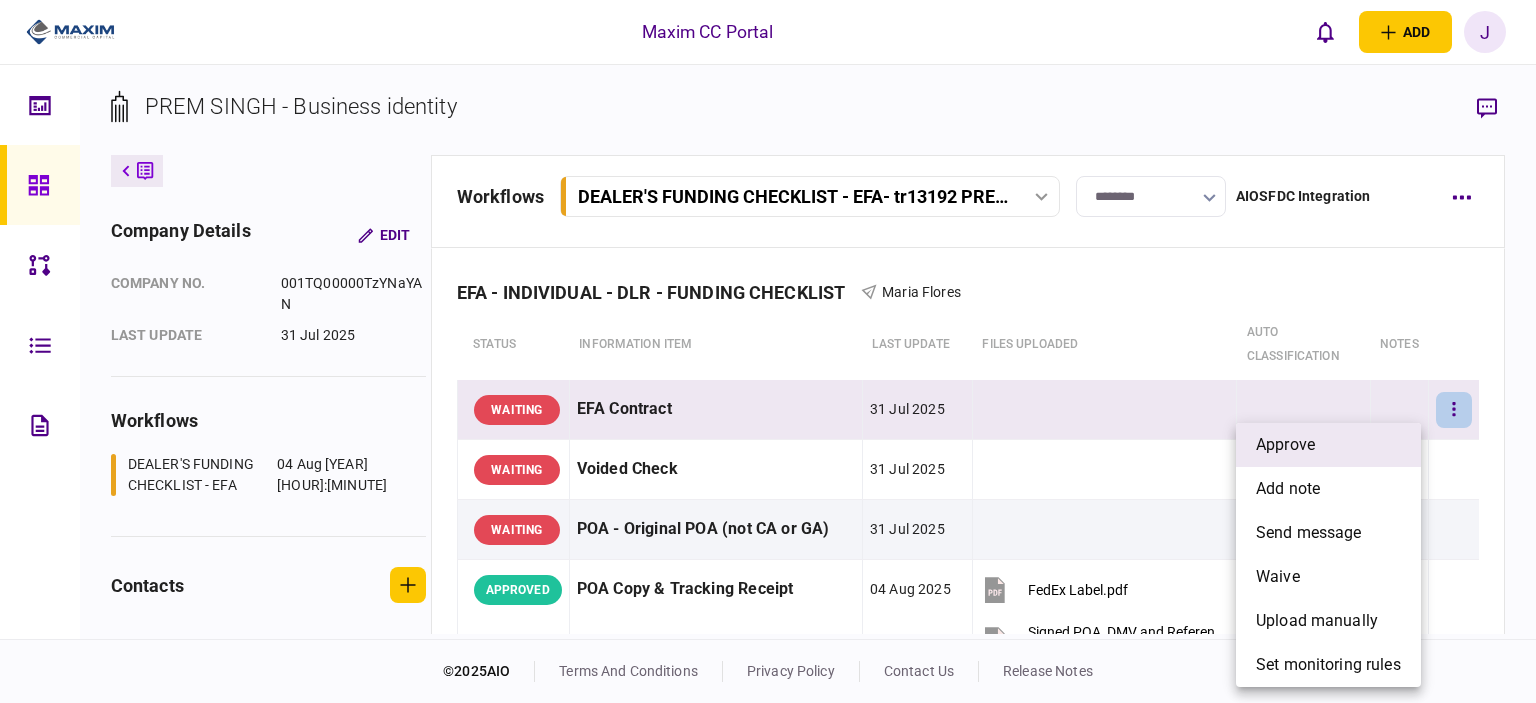 click on "approve" at bounding box center [1285, 445] 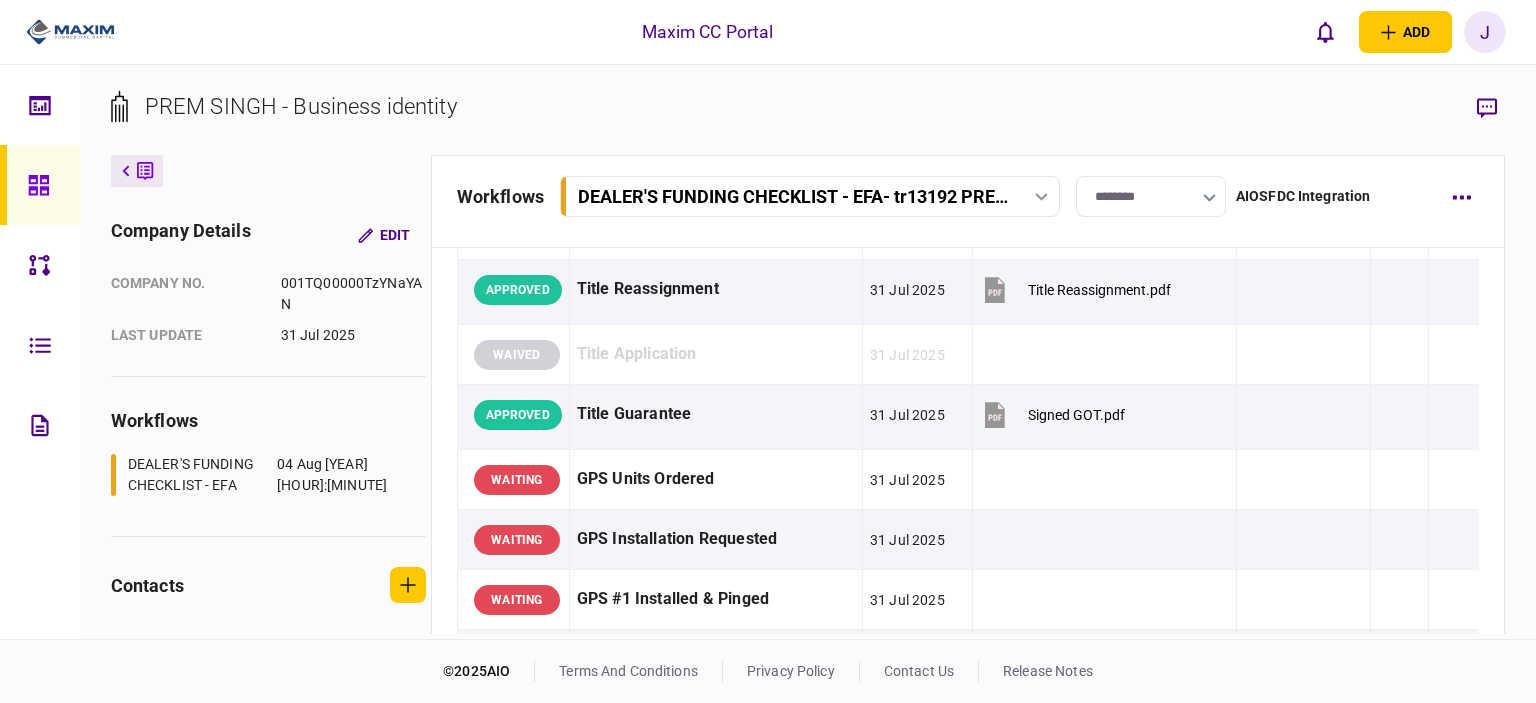 scroll, scrollTop: 1415, scrollLeft: 0, axis: vertical 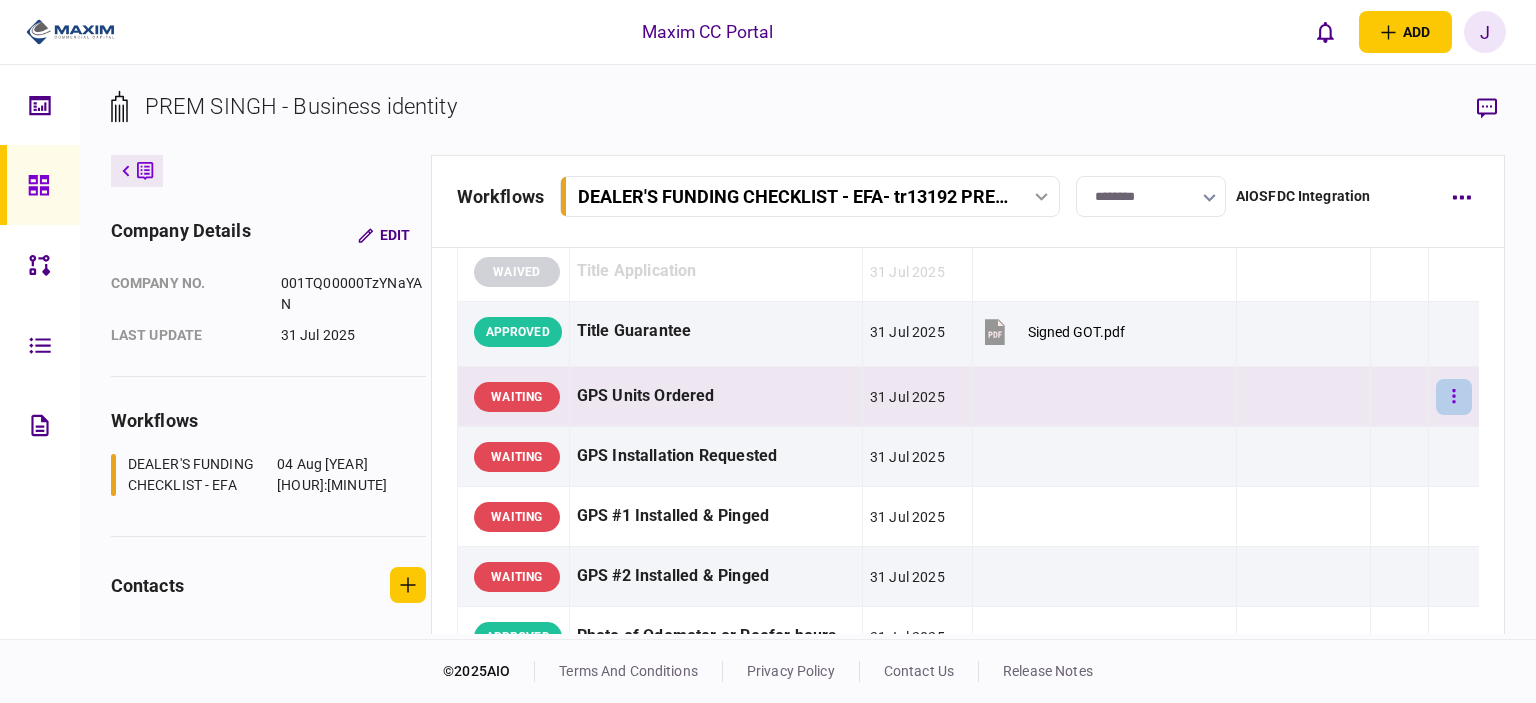 click at bounding box center (1454, 397) 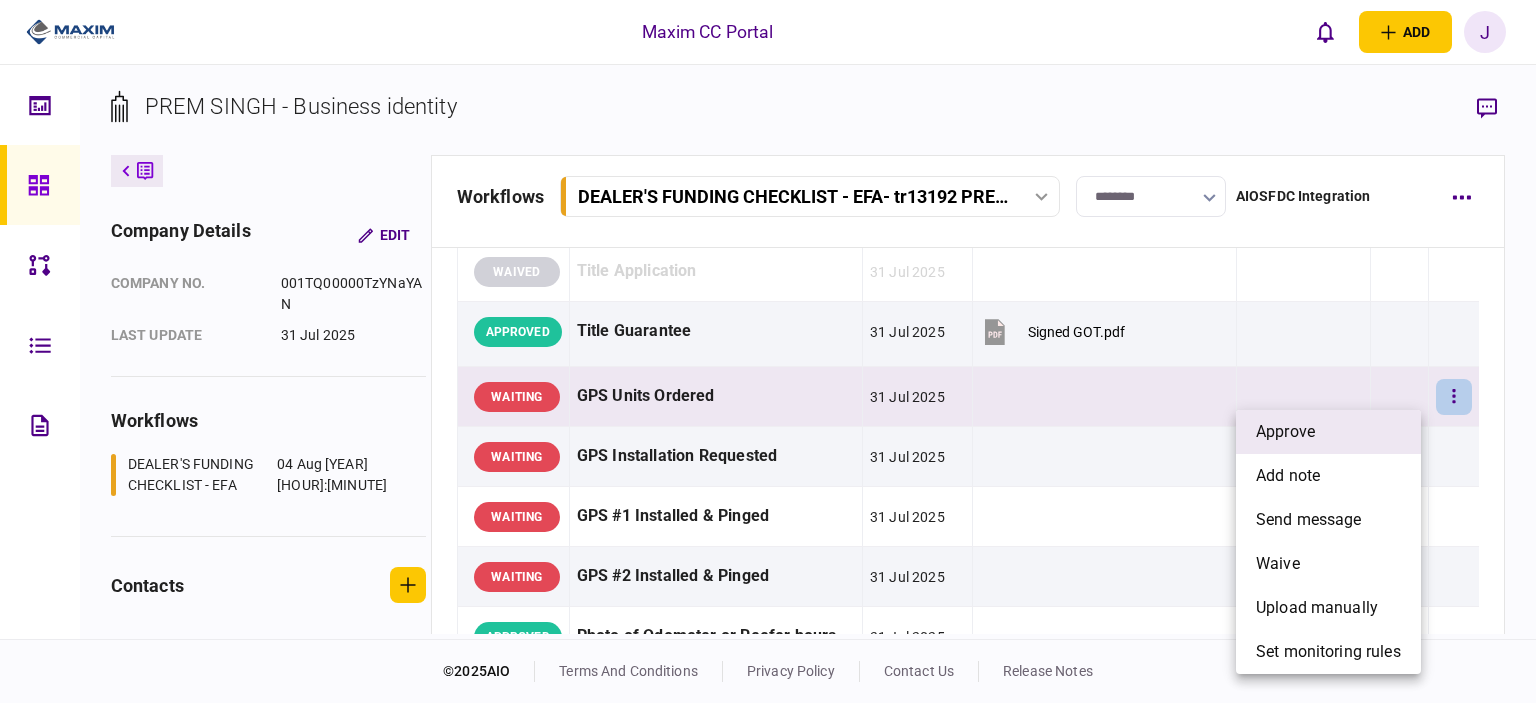 click on "approve" at bounding box center (1328, 432) 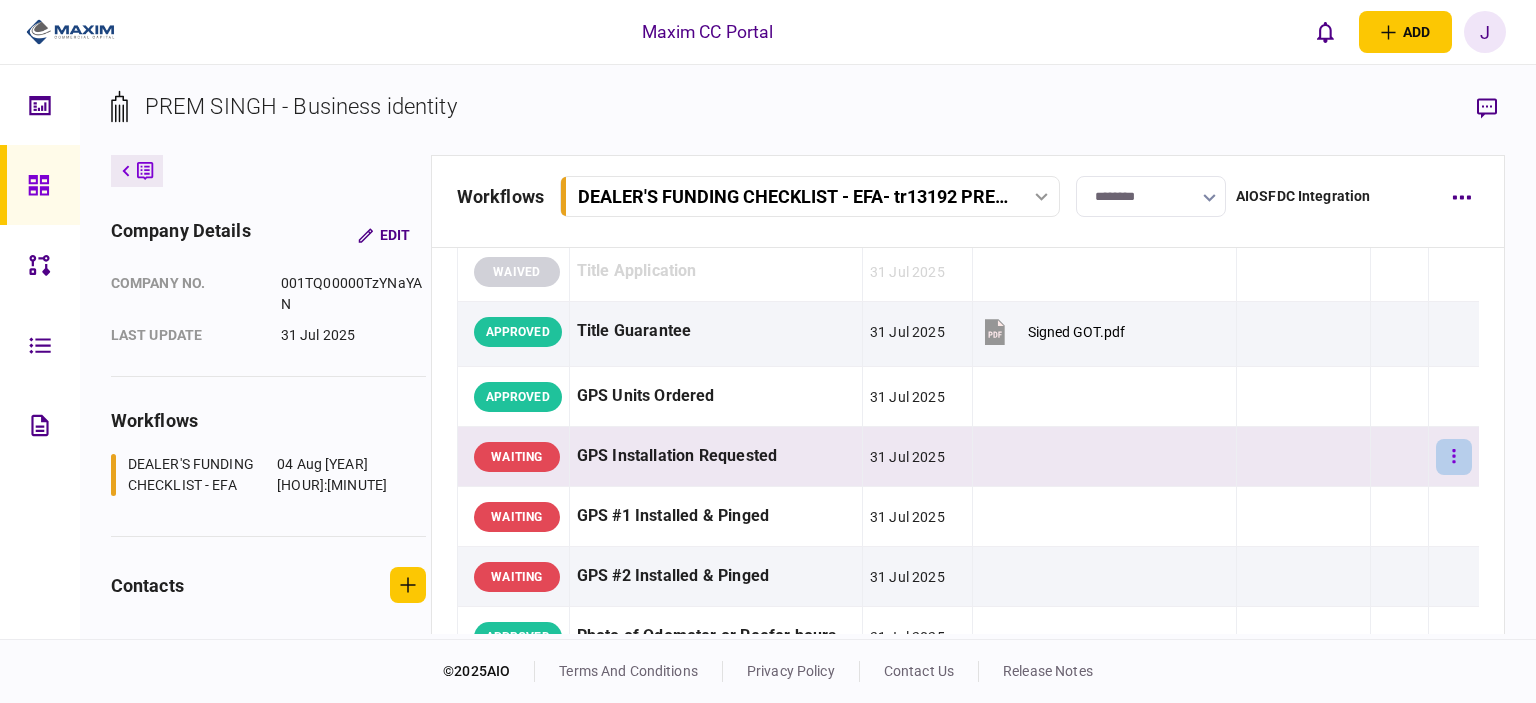 click 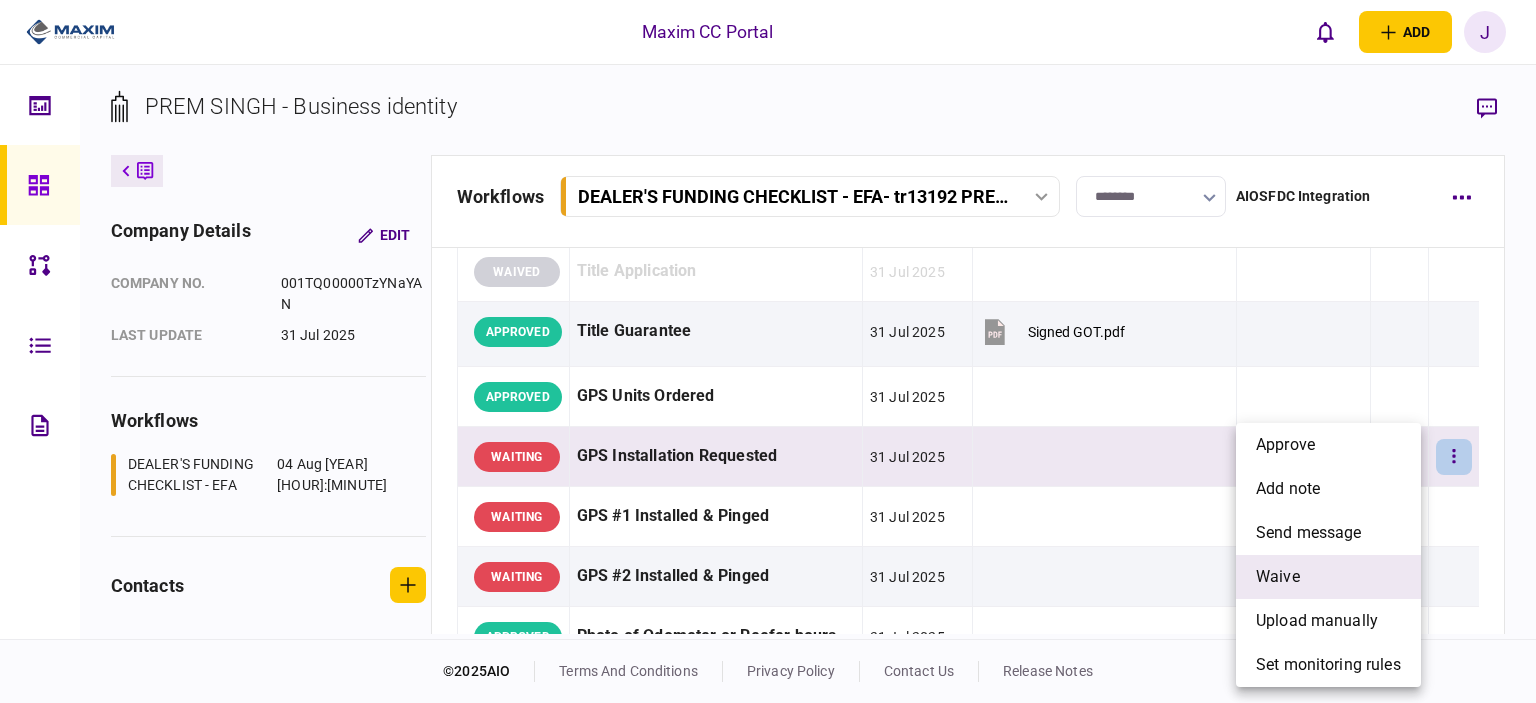click on "waive" at bounding box center (1328, 577) 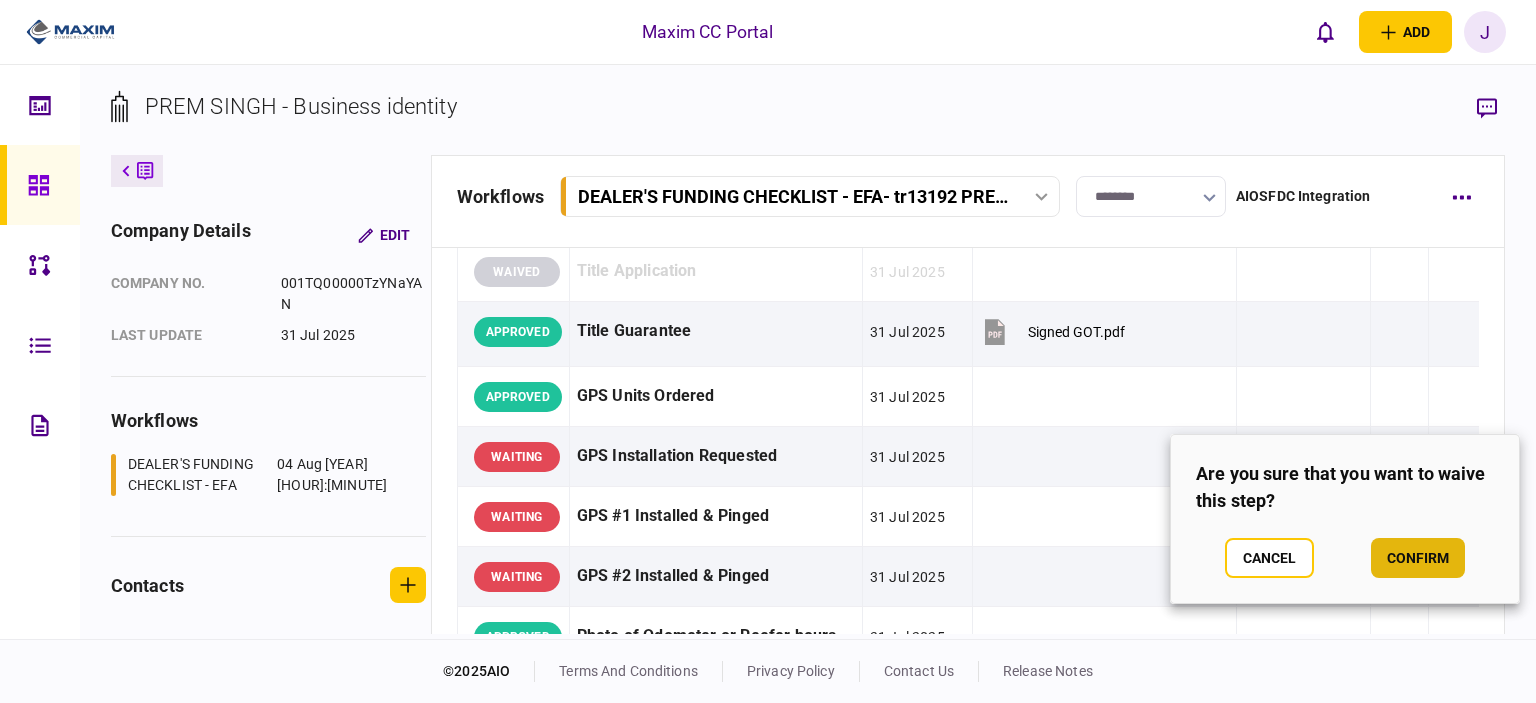click on "confirm" at bounding box center [1418, 558] 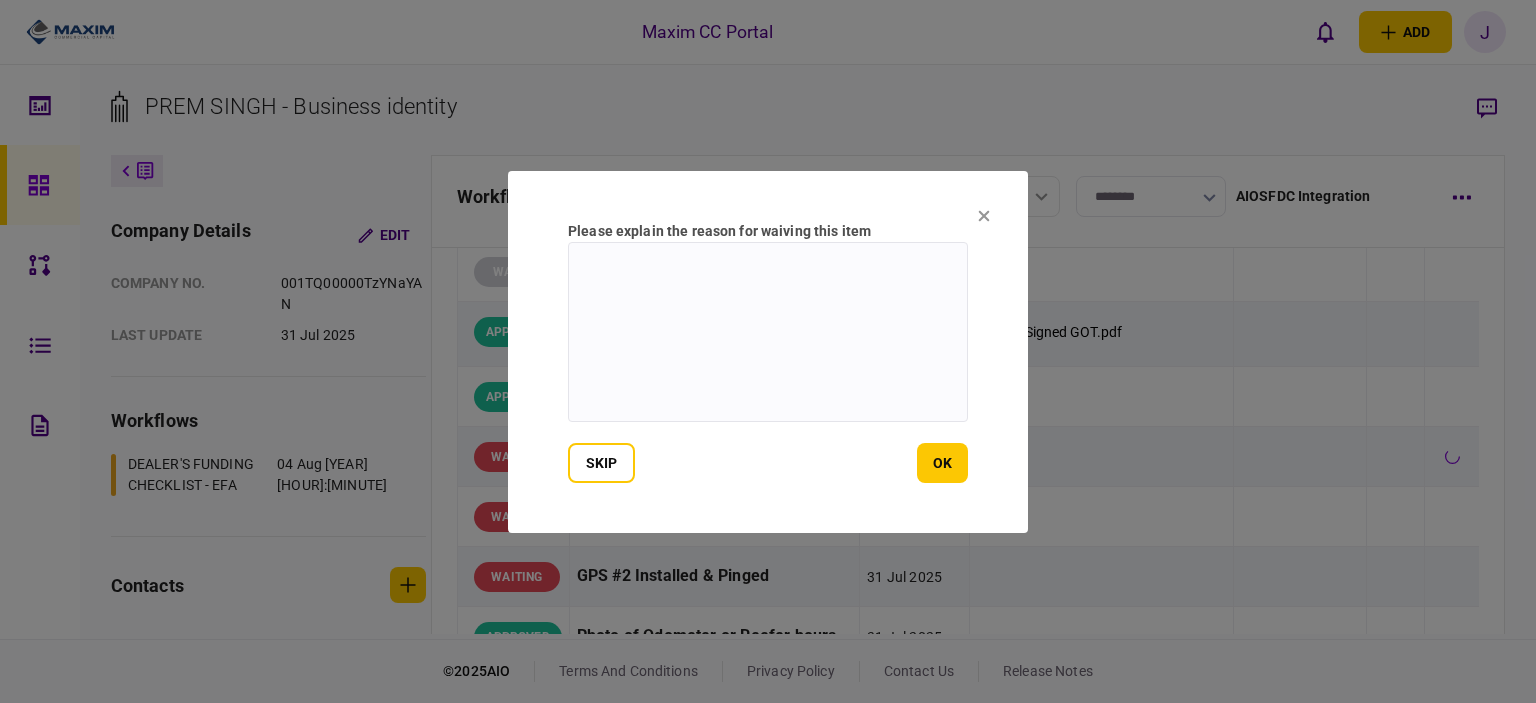 click at bounding box center [768, 332] 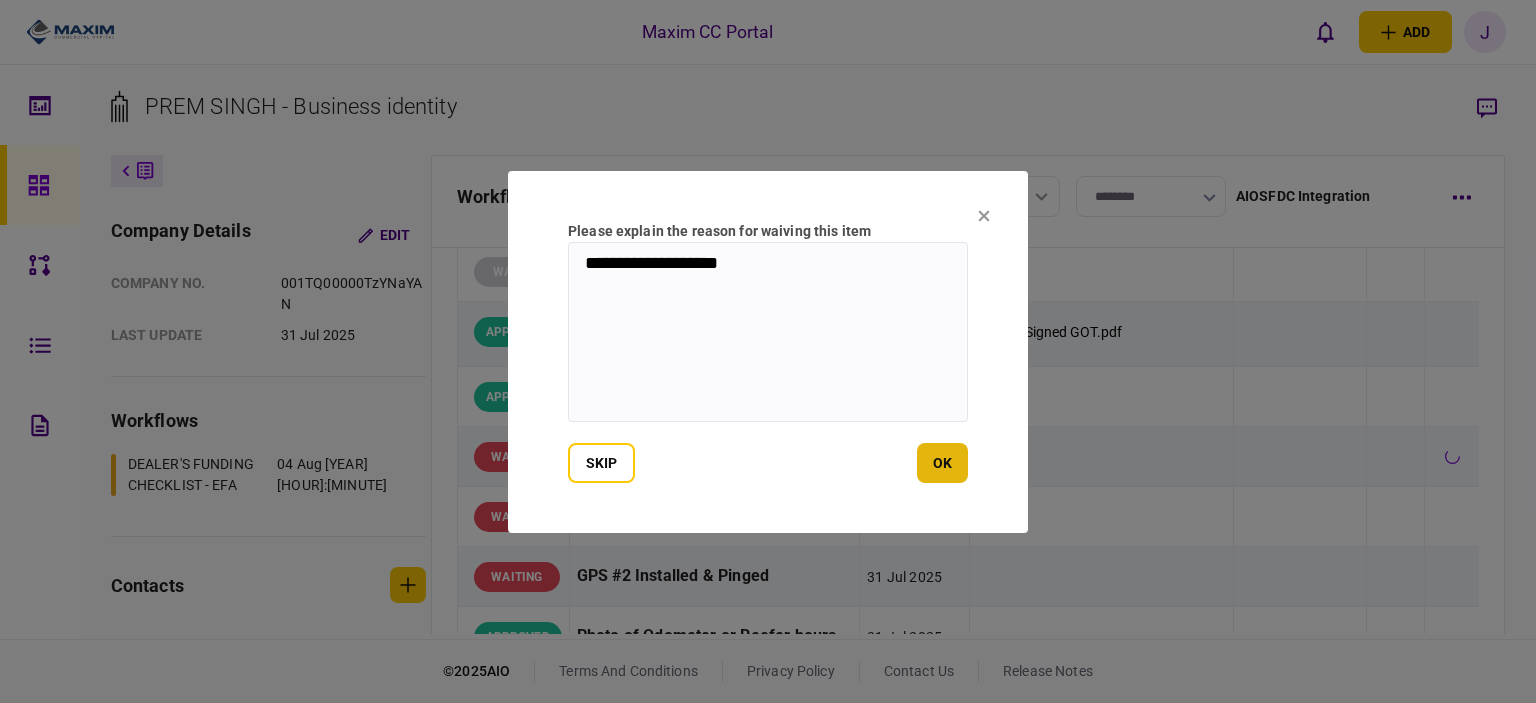 type on "**********" 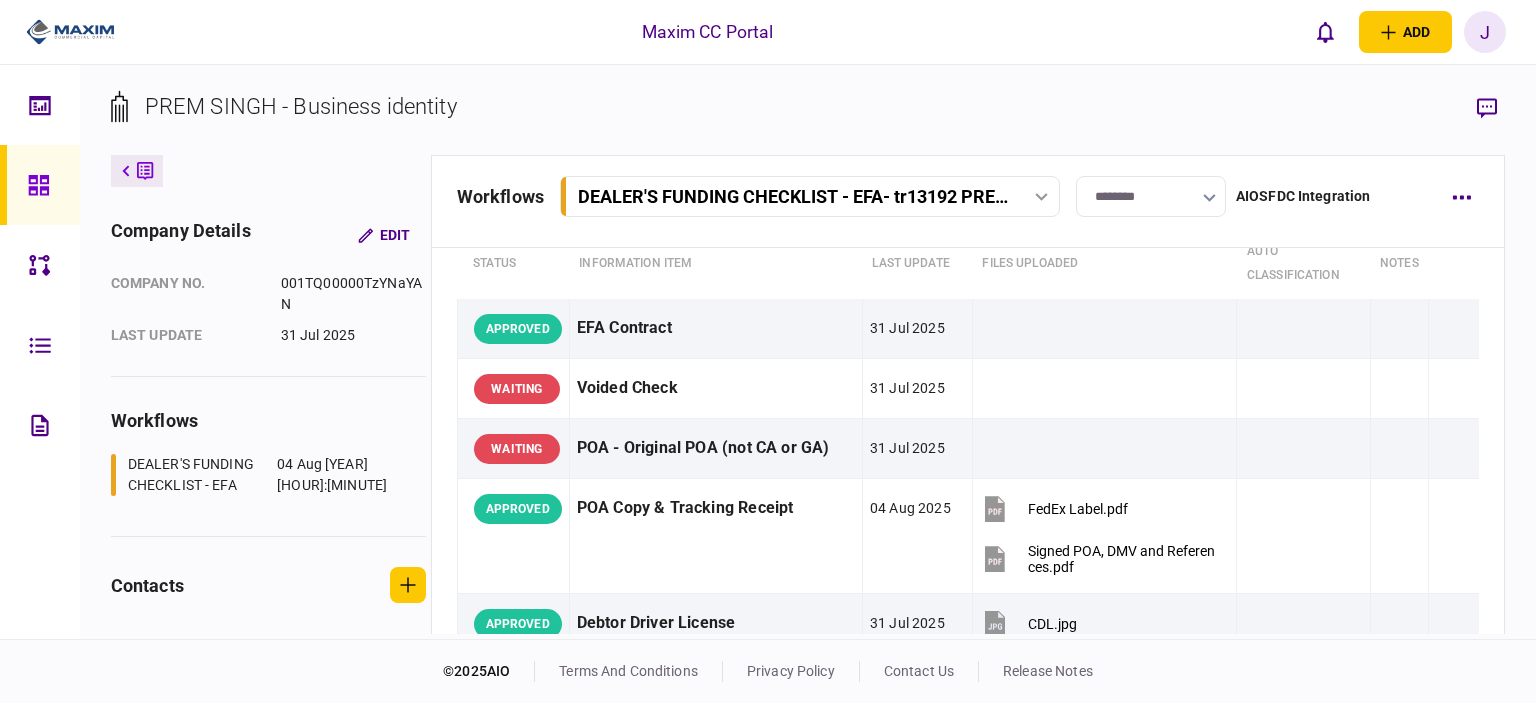 scroll, scrollTop: 0, scrollLeft: 0, axis: both 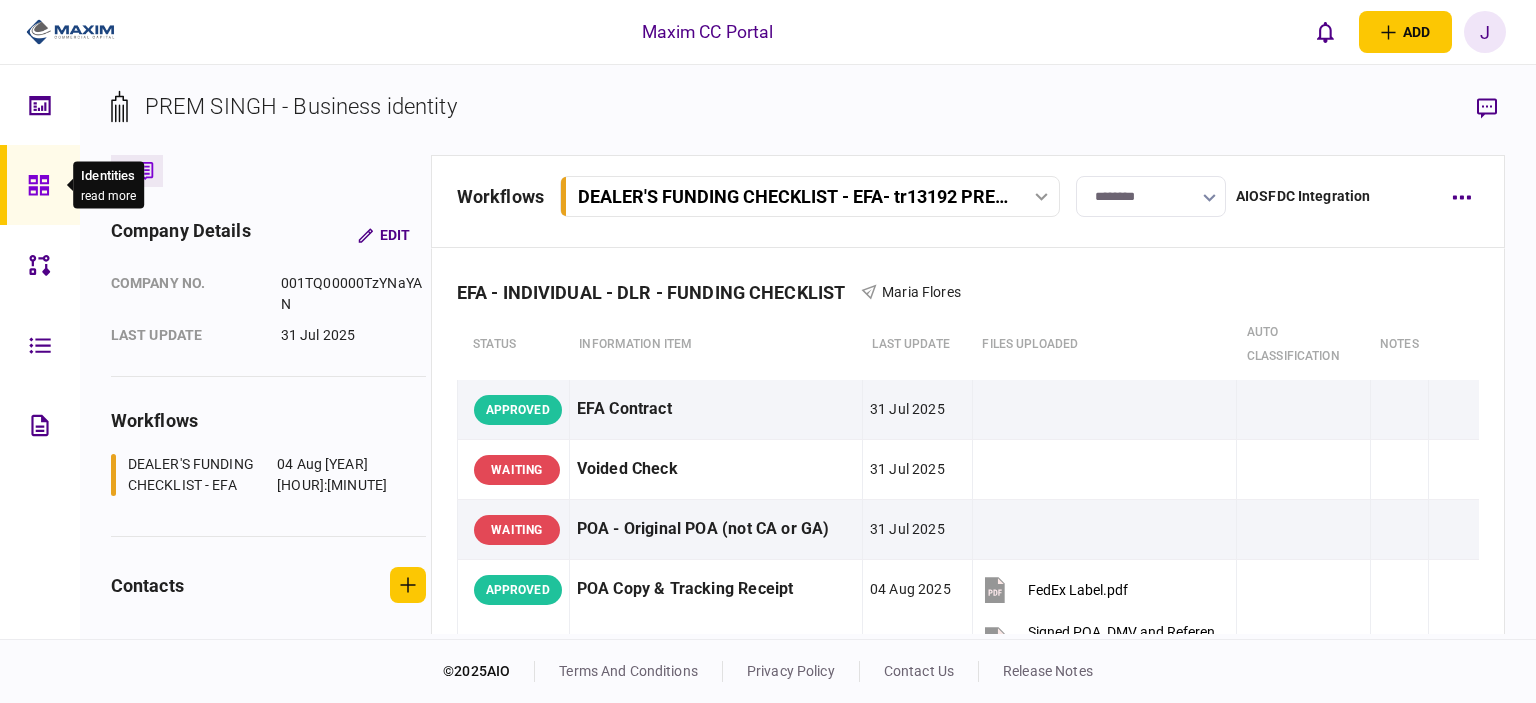 click 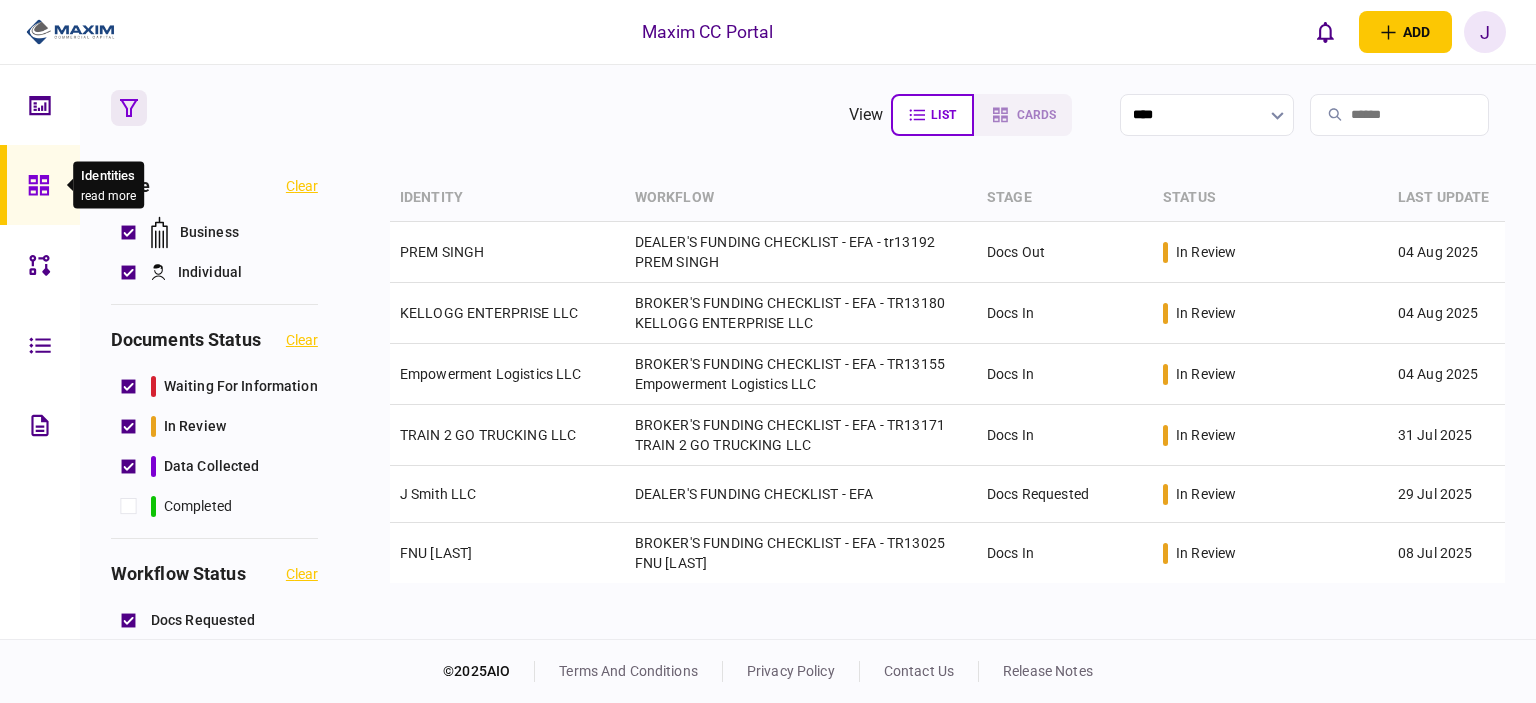 click 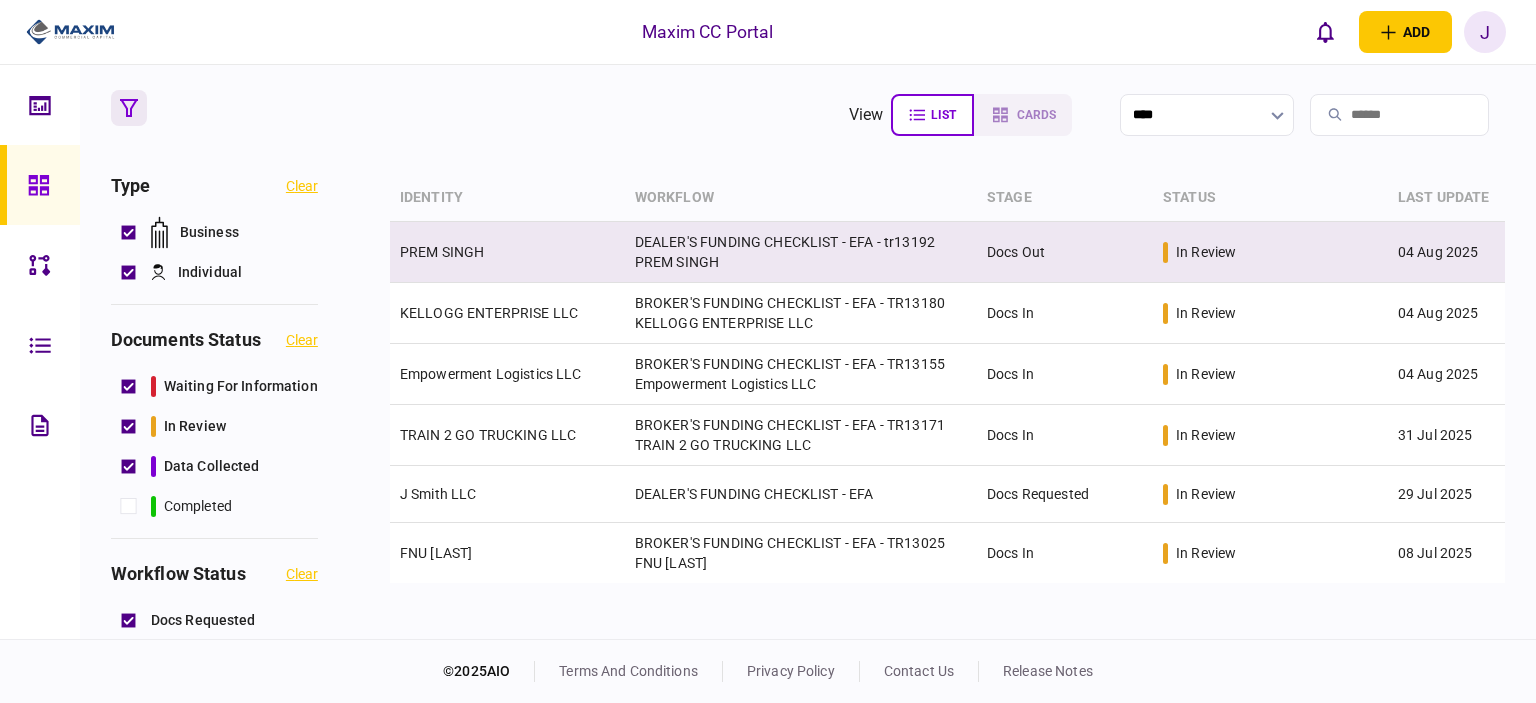 click on "PREM SINGH" at bounding box center [442, 252] 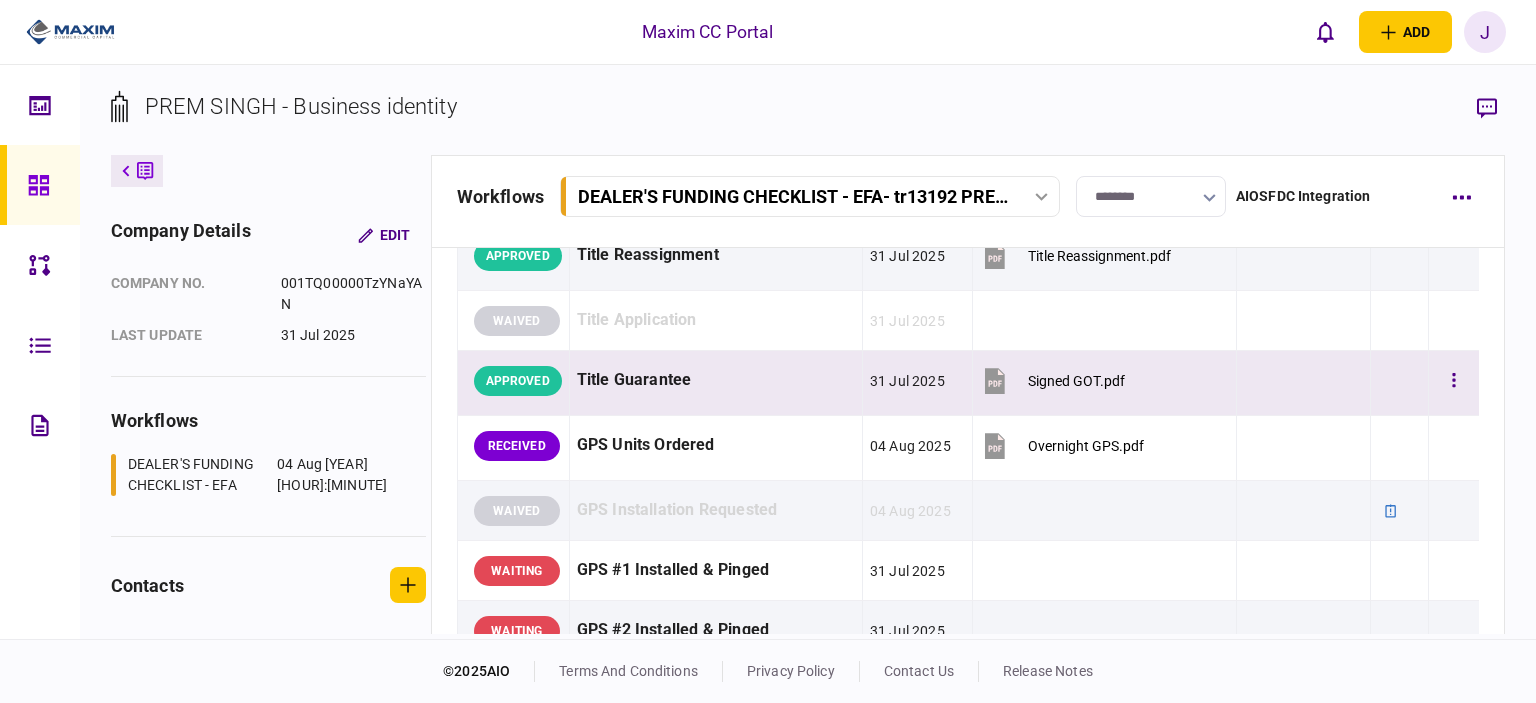 scroll, scrollTop: 1400, scrollLeft: 0, axis: vertical 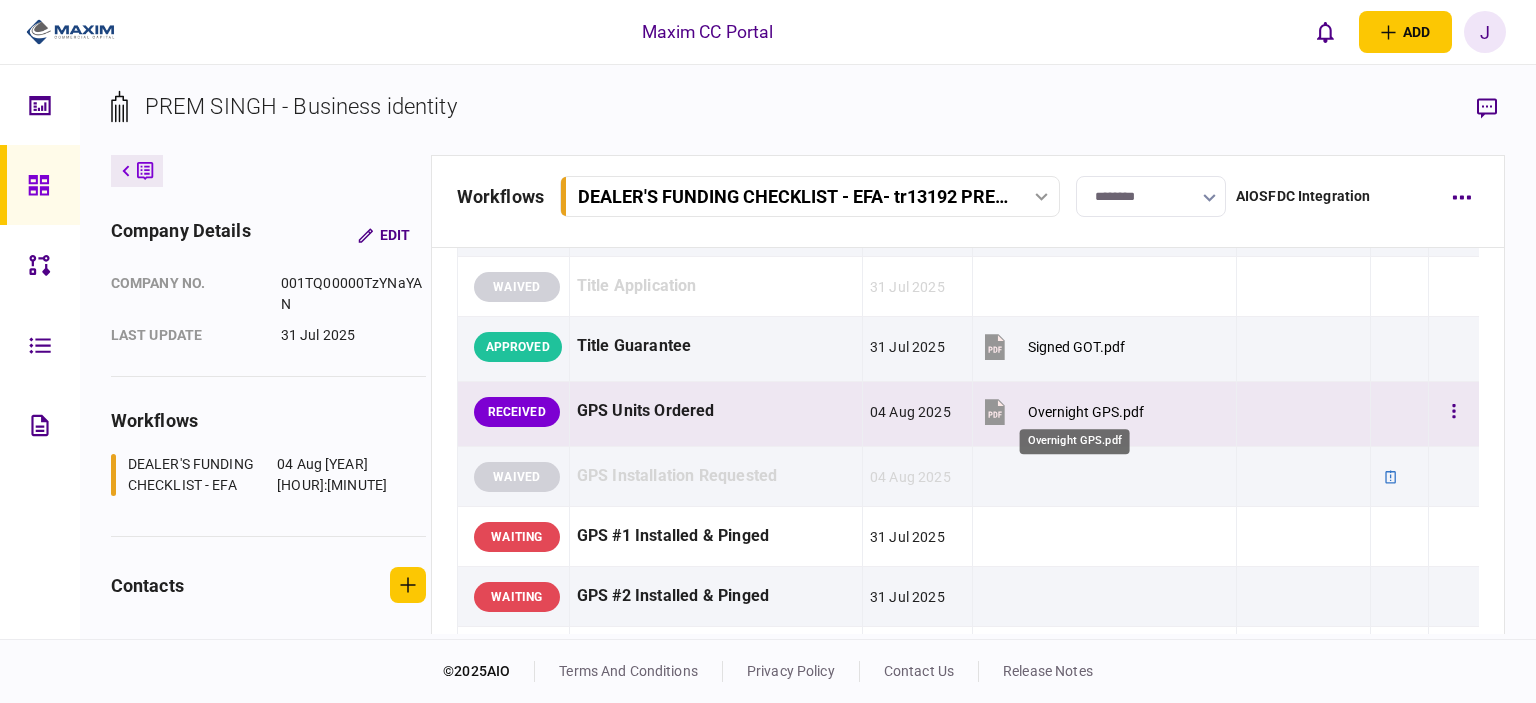 click on "Overnight GPS.pdf" at bounding box center (1075, 435) 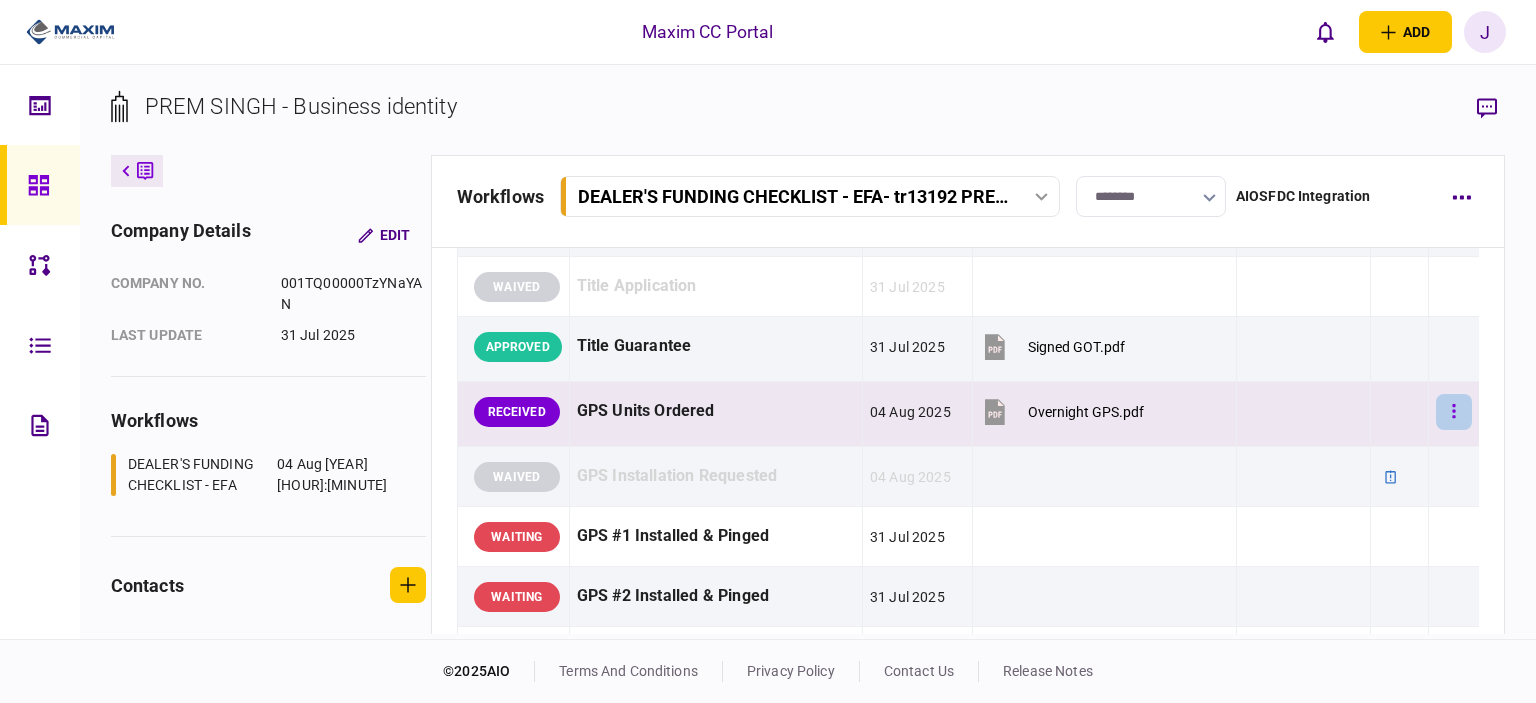 click 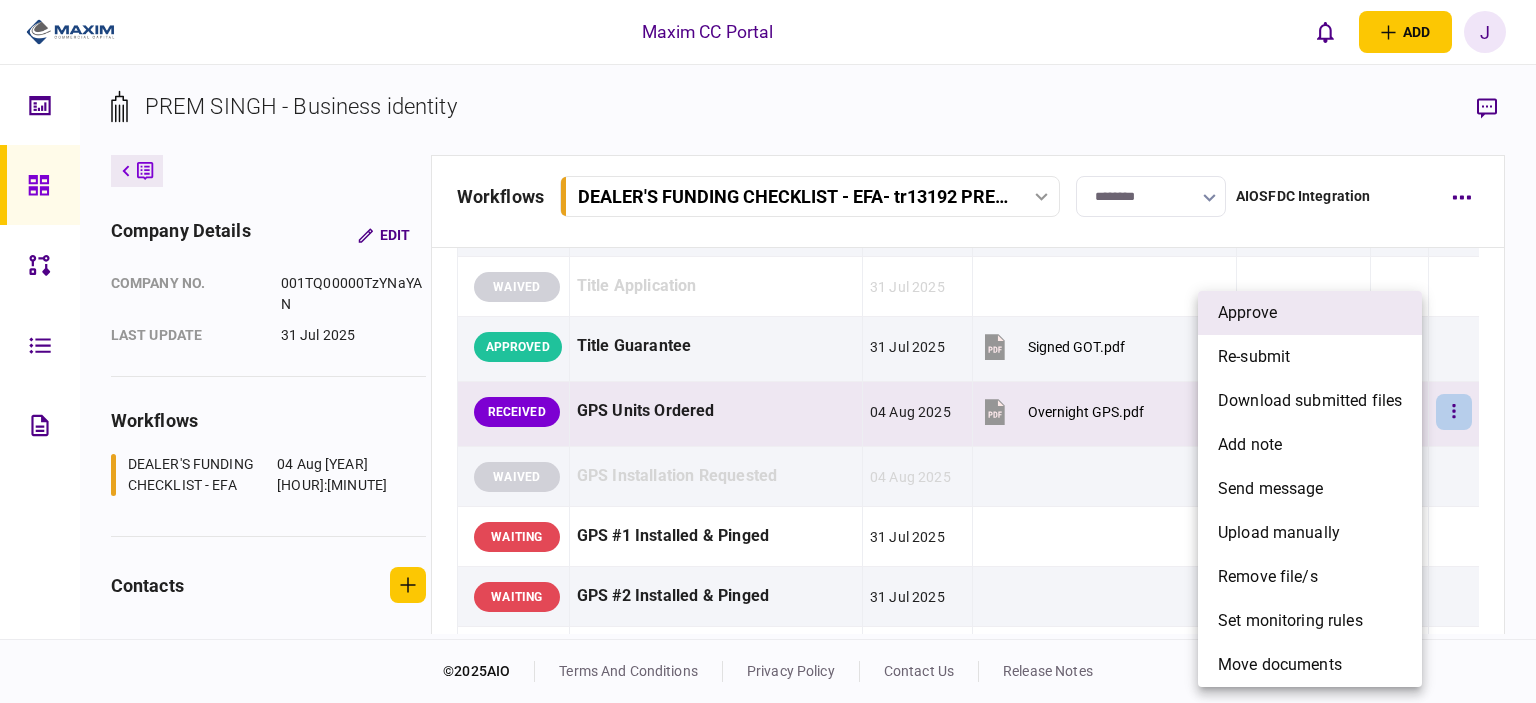 click on "approve" at bounding box center [1310, 313] 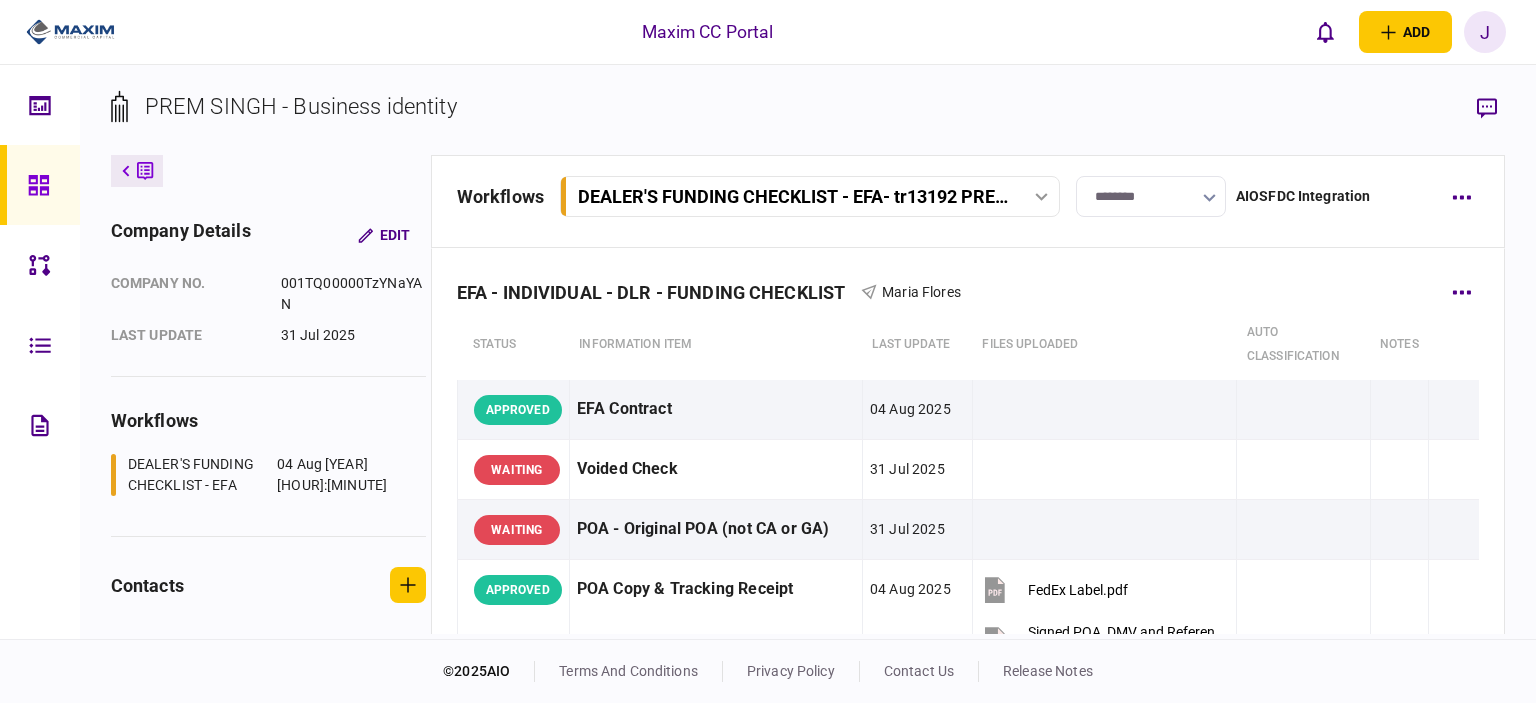 scroll, scrollTop: 0, scrollLeft: 0, axis: both 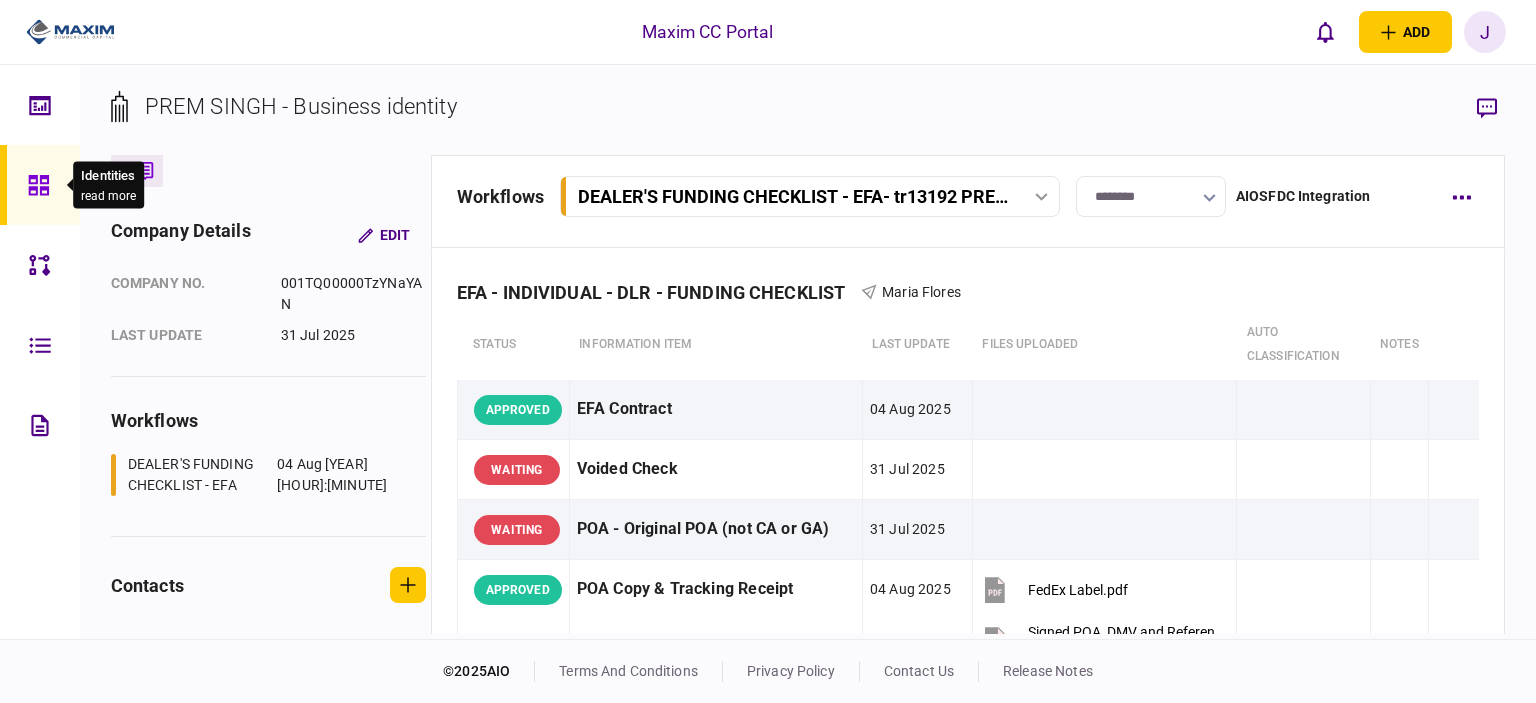 click 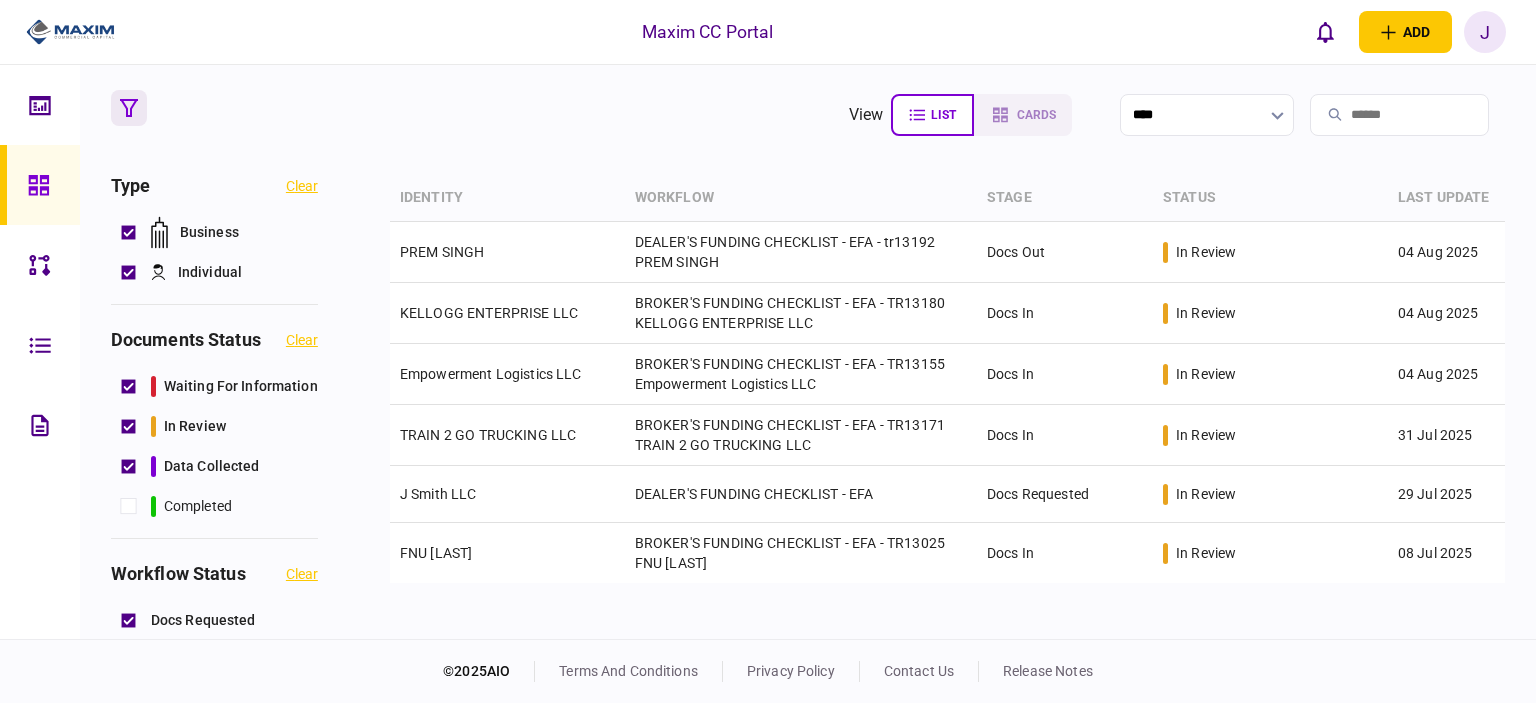 click at bounding box center (40, 185) 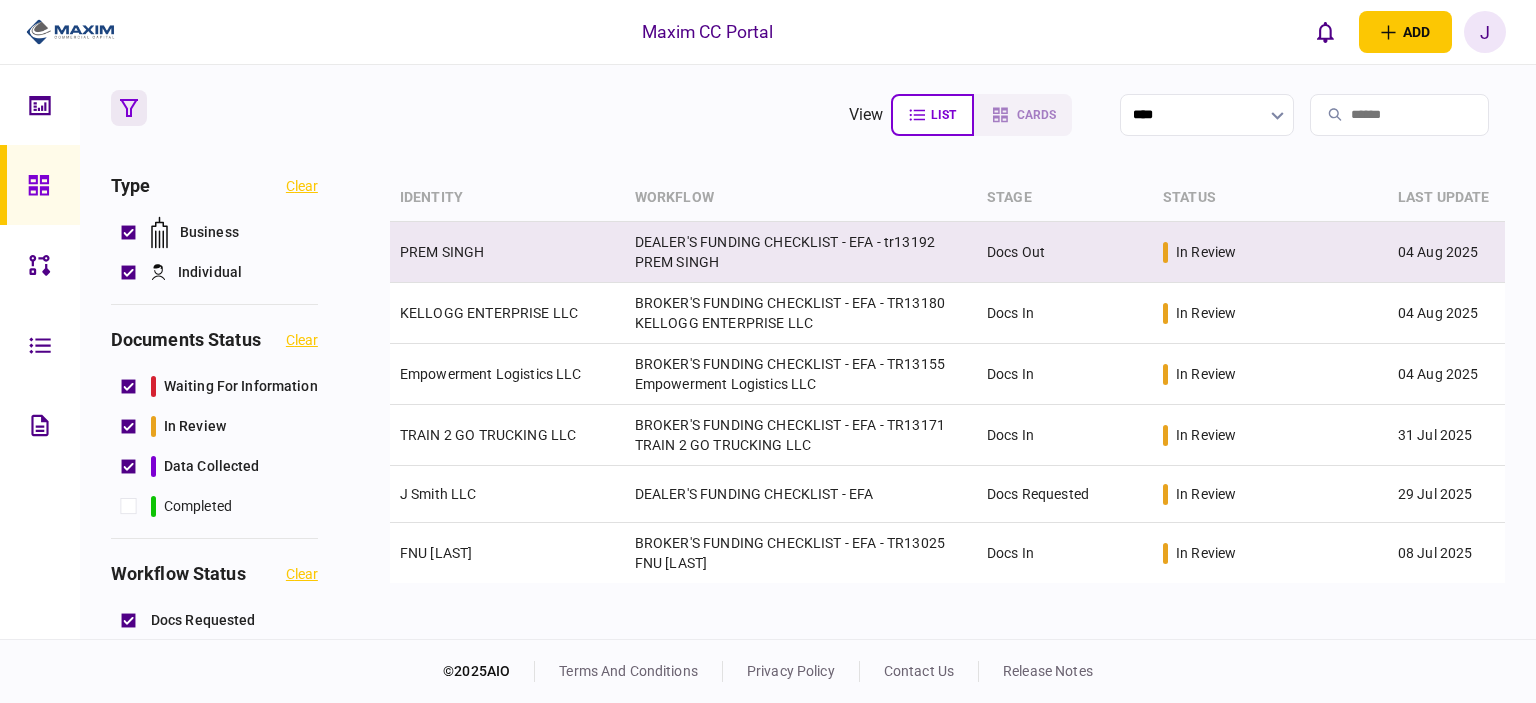 click on "PREM SINGH" at bounding box center (442, 252) 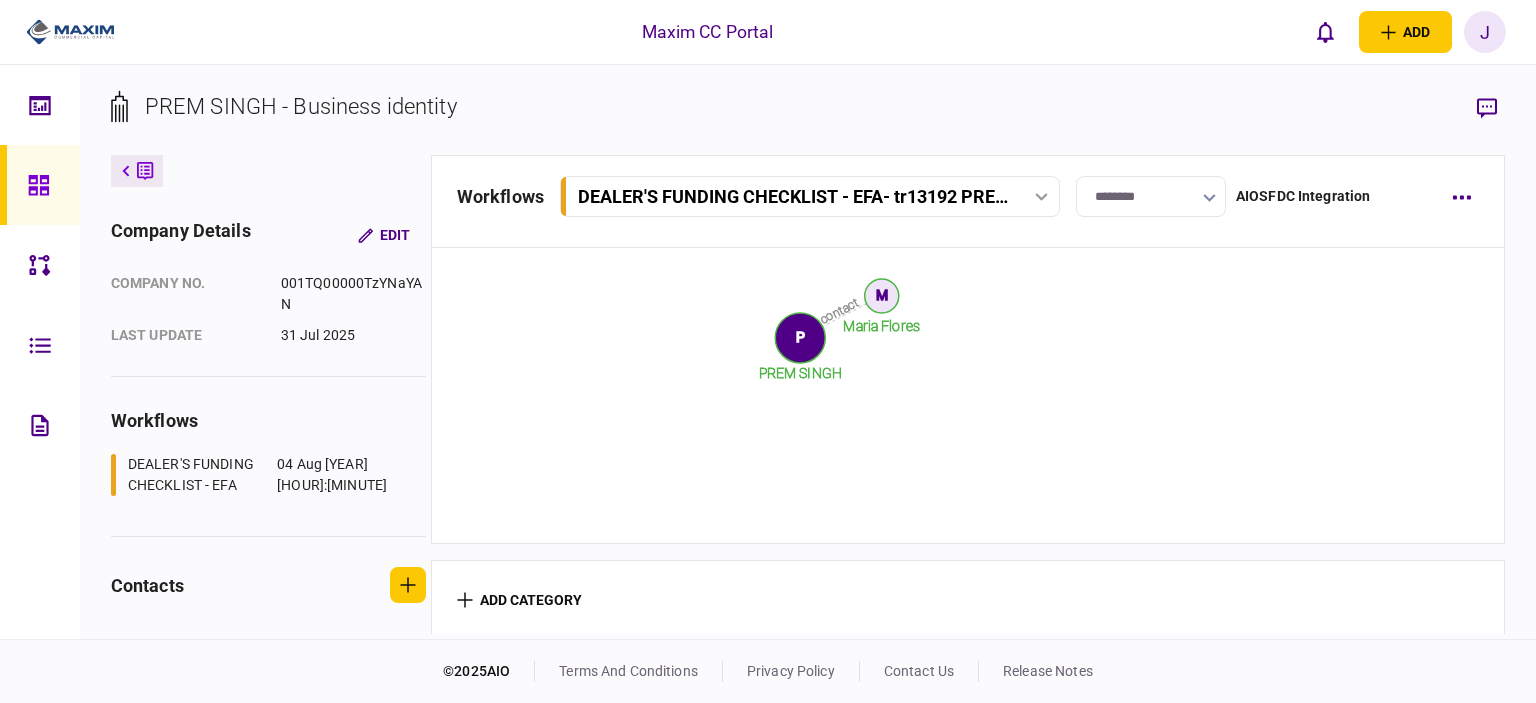 scroll, scrollTop: 2320, scrollLeft: 0, axis: vertical 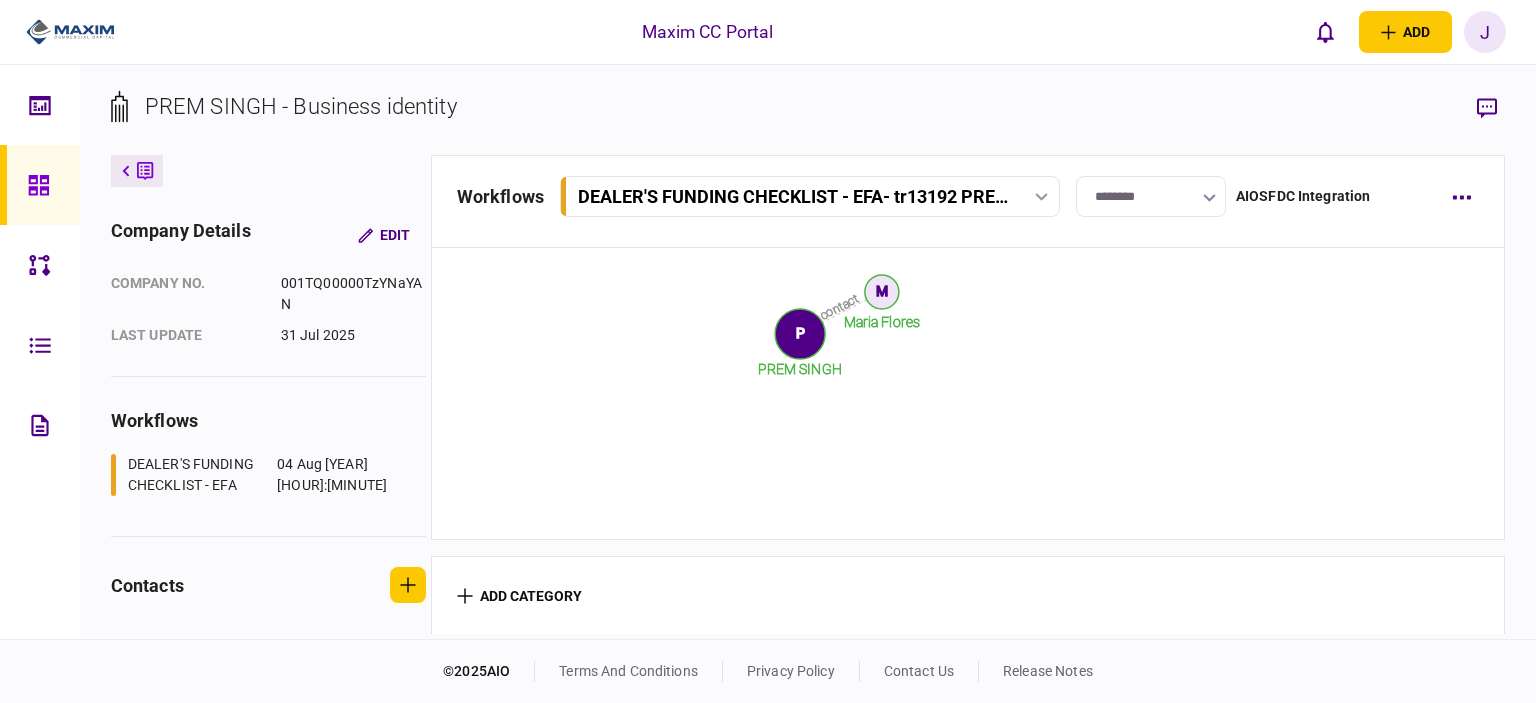 click 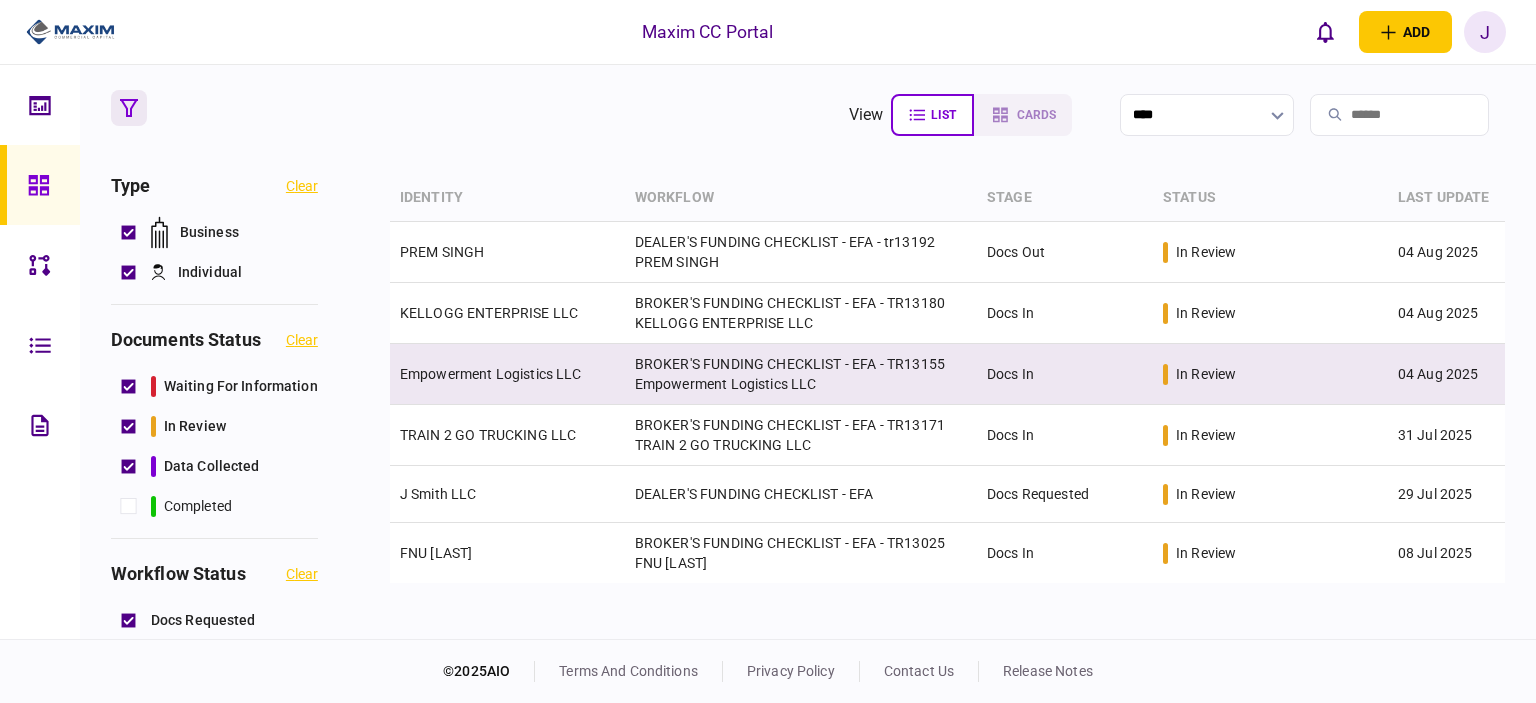 click on "Empowerment Logistics LLC" at bounding box center (491, 374) 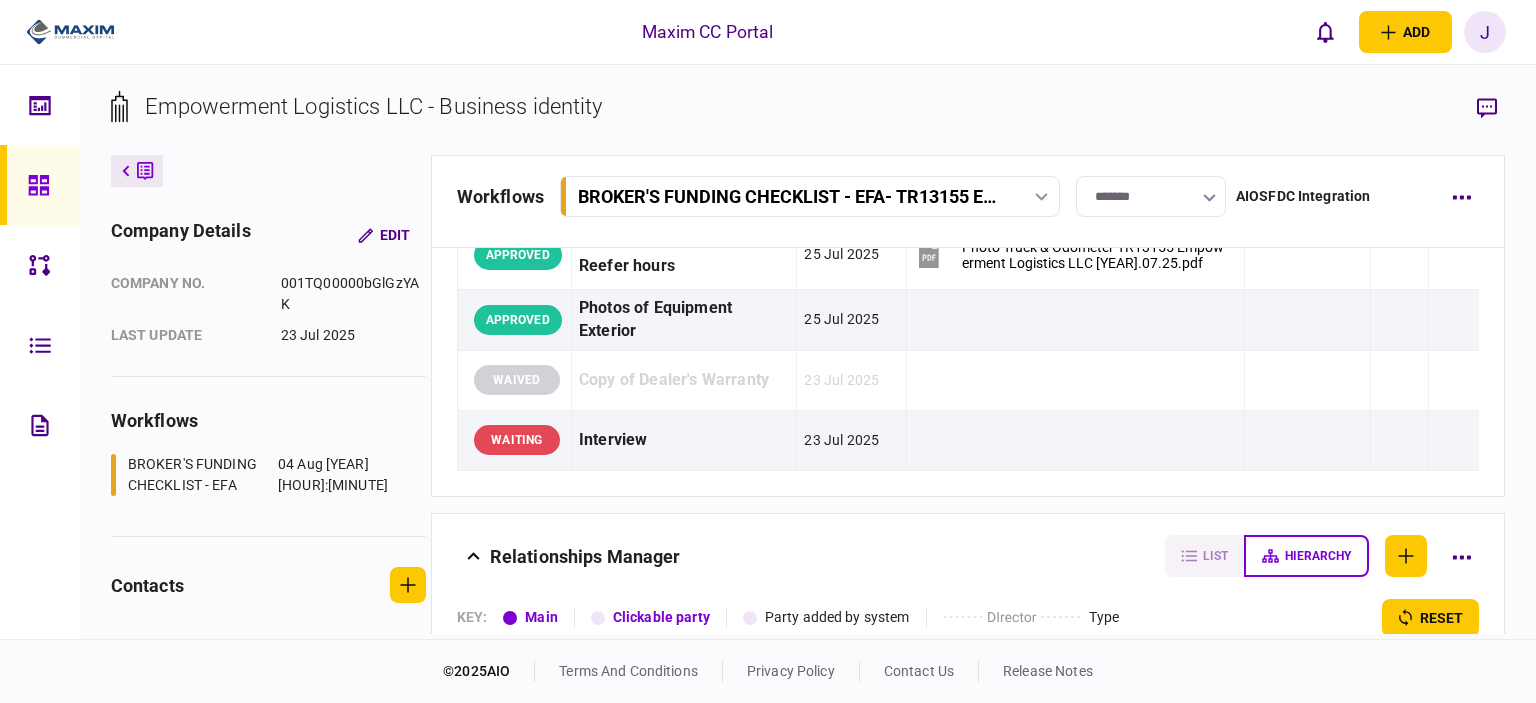 scroll, scrollTop: 2591, scrollLeft: 0, axis: vertical 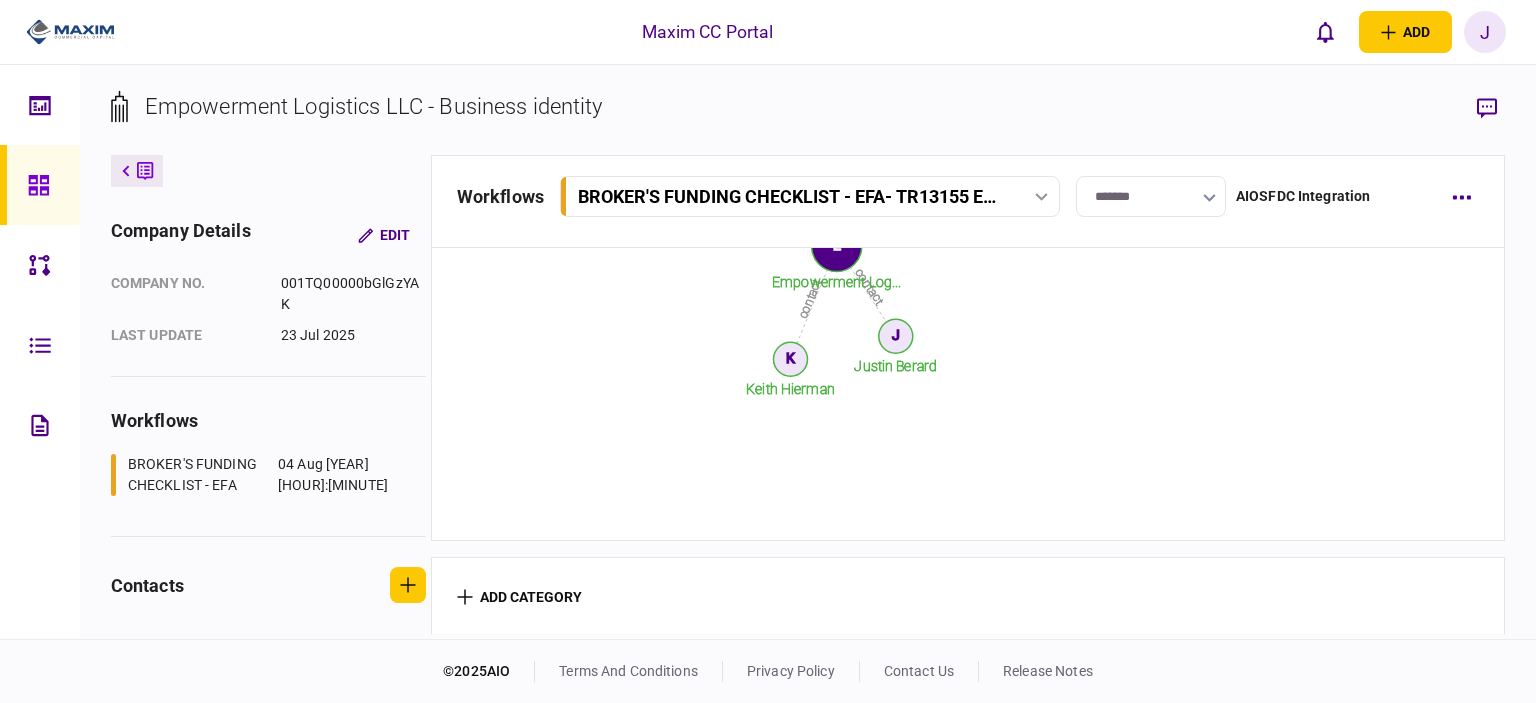 click at bounding box center [40, 185] 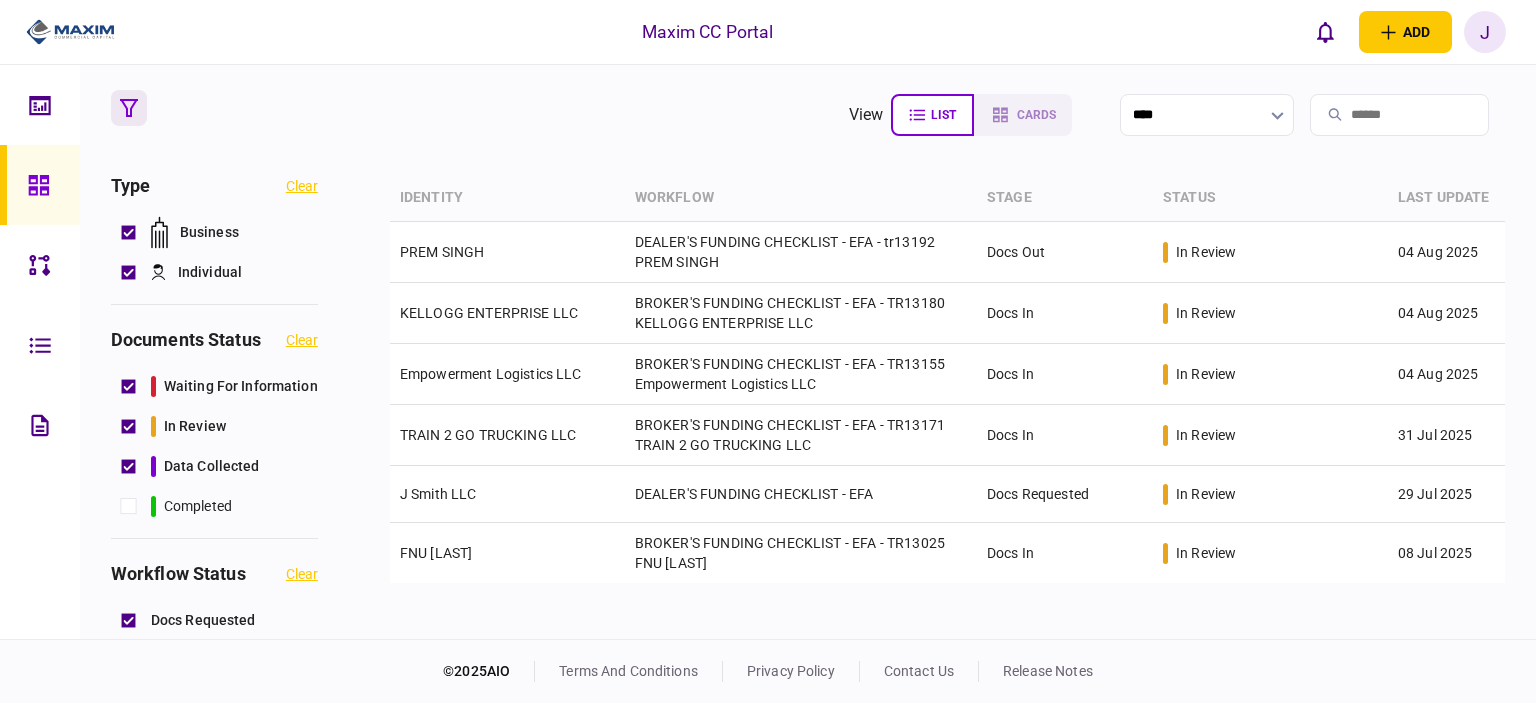drag, startPoint x: 492, startPoint y: 157, endPoint x: 487, endPoint y: 148, distance: 10.29563 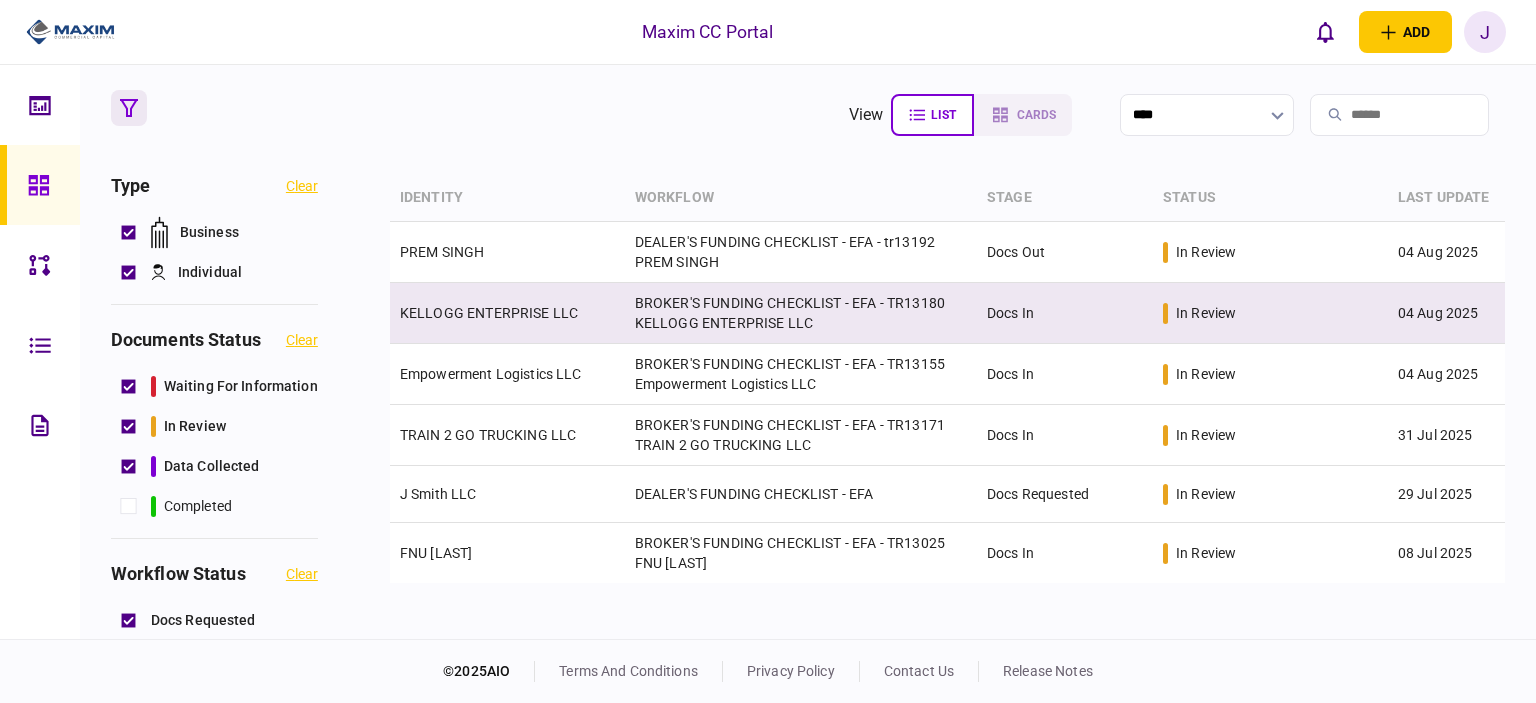 click on "KELLOGG ENTERPRISE LLC" at bounding box center (507, 313) 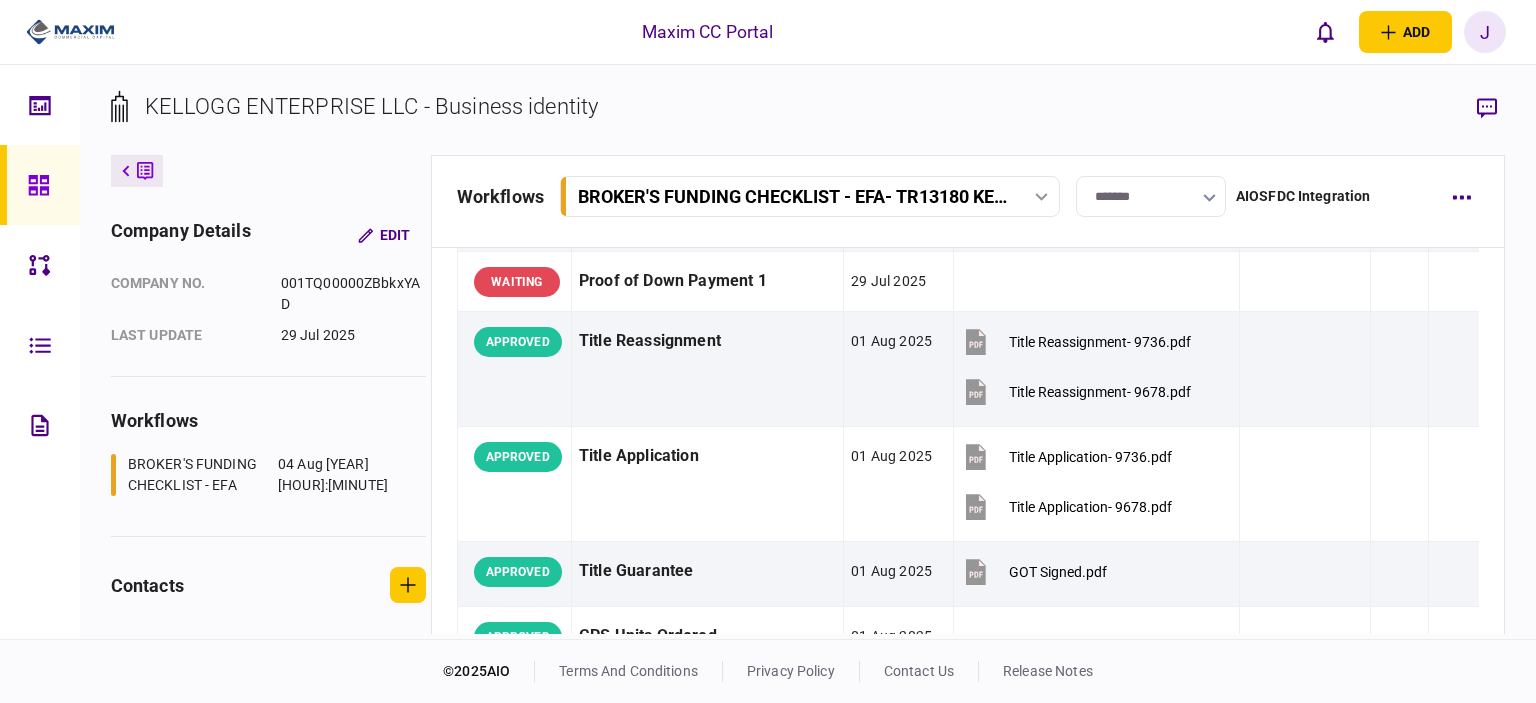 scroll, scrollTop: 2000, scrollLeft: 0, axis: vertical 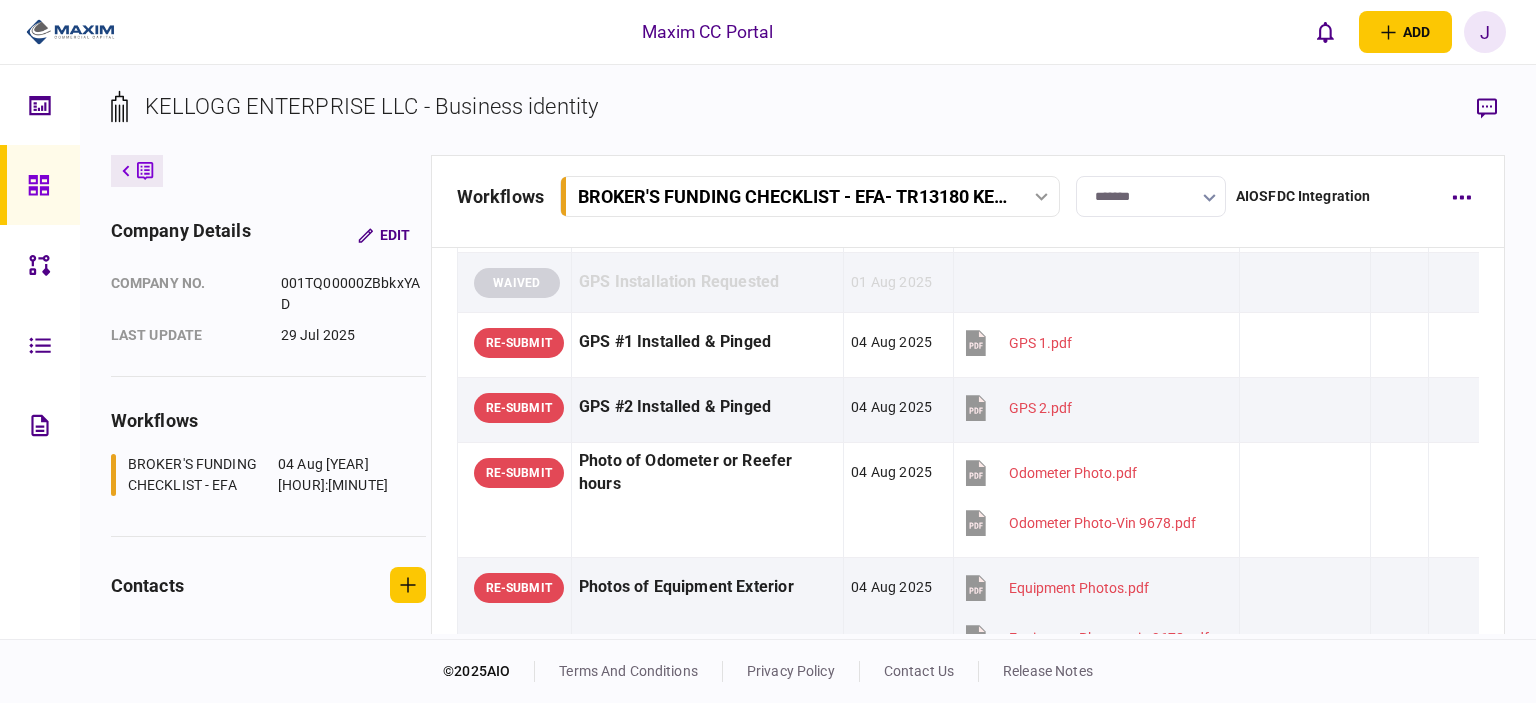 click on "Maxim CC Portal add business identity individual identity J J Juan Guevara juan@[EXAMPLE.COM] English English Profile User management Account management archive log out Last login : 04 Aug [YEAR] [HOUR]:[MINUTE]" at bounding box center (768, 32) 